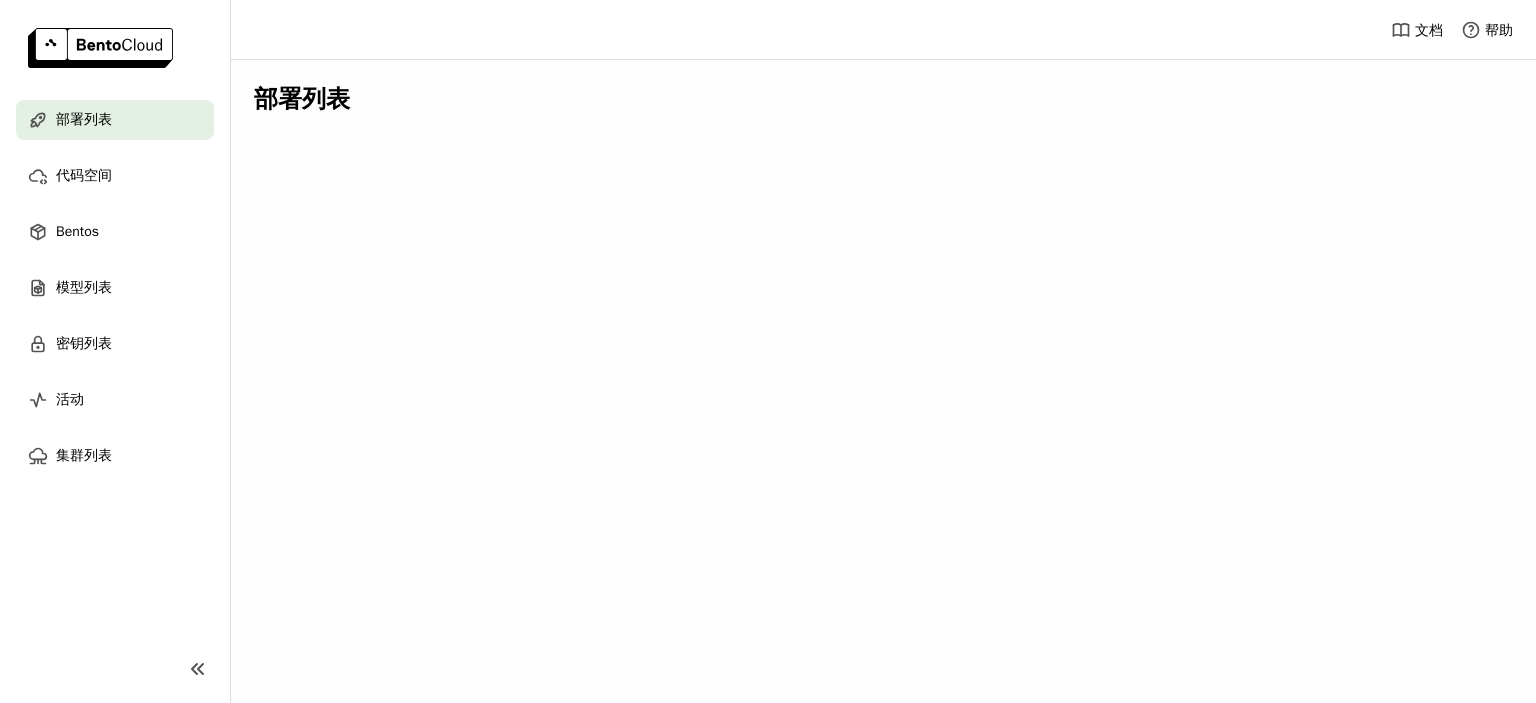 scroll, scrollTop: 0, scrollLeft: 0, axis: both 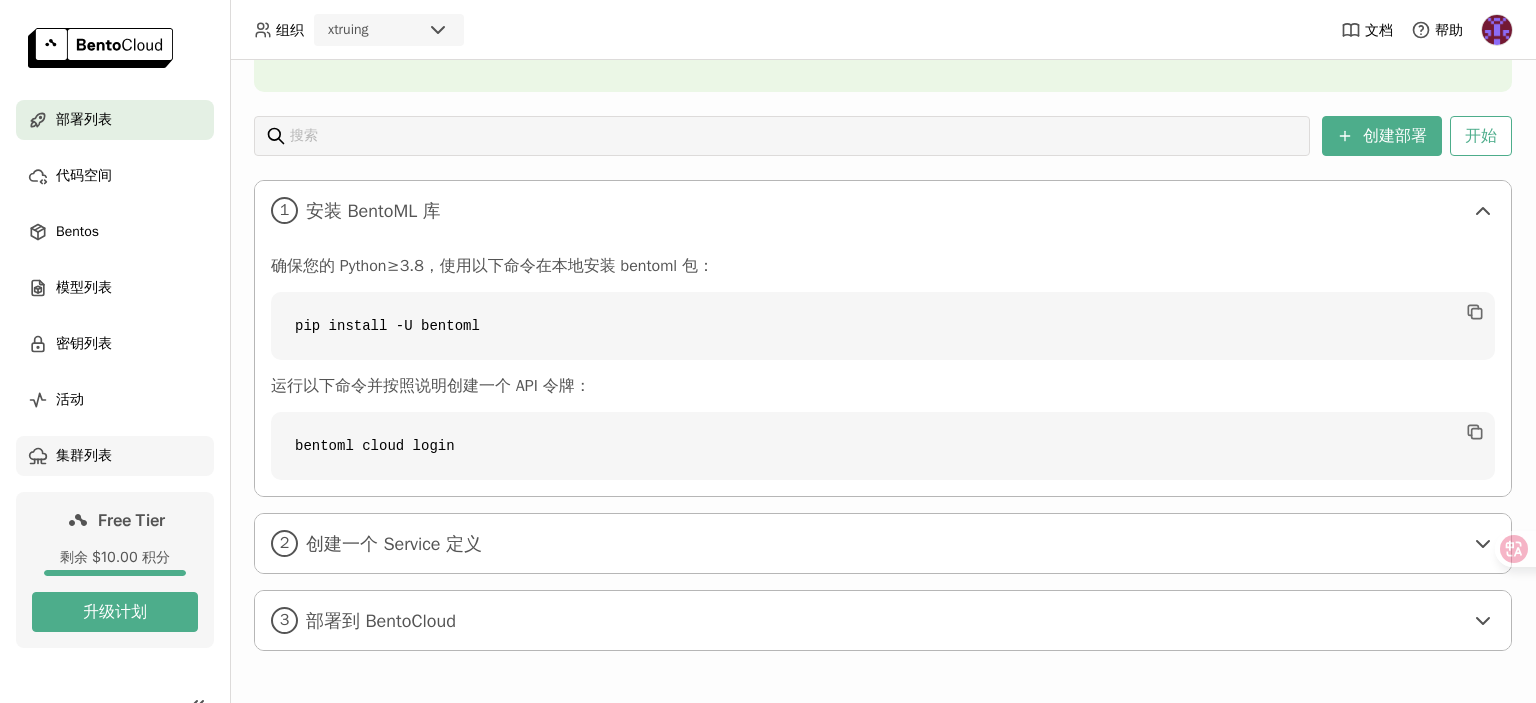 click on "集群列表" at bounding box center [84, 456] 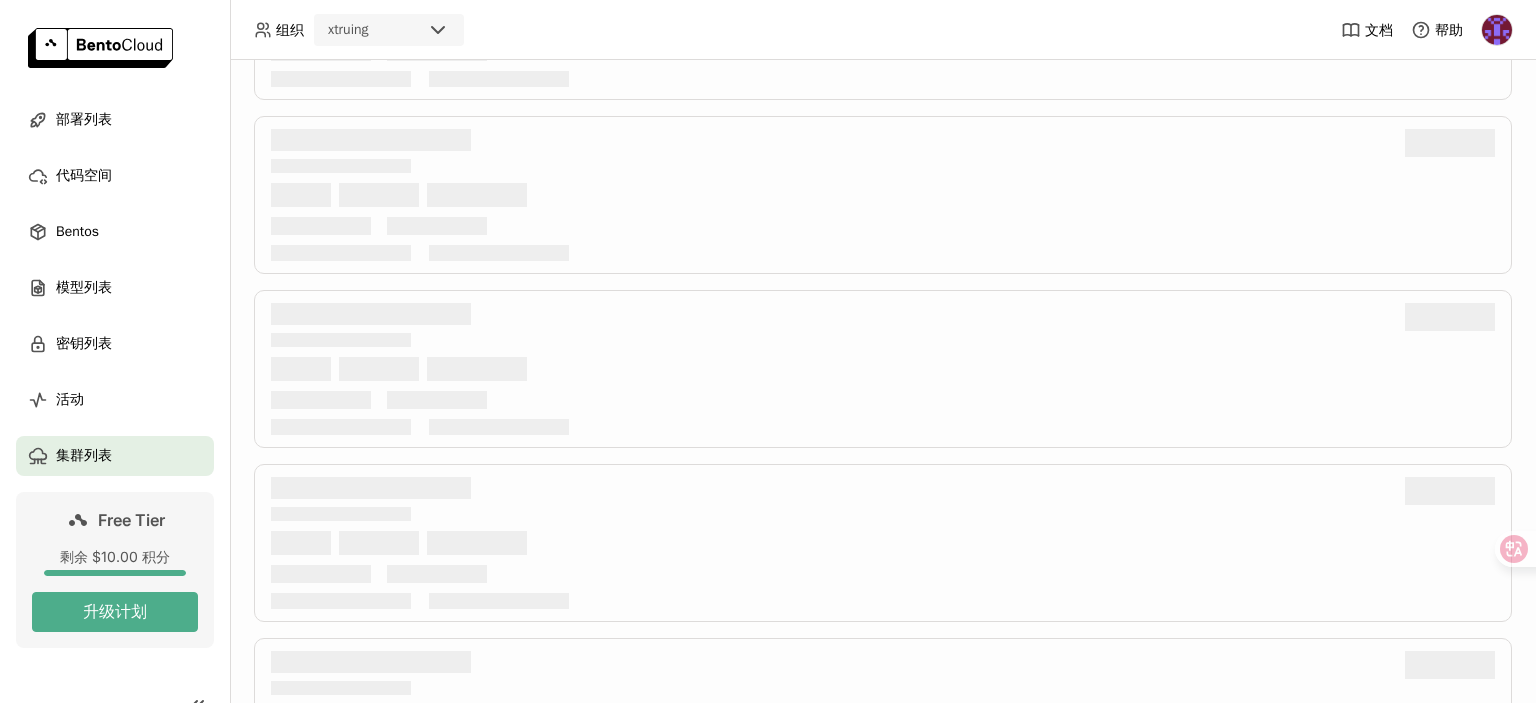 scroll, scrollTop: 0, scrollLeft: 0, axis: both 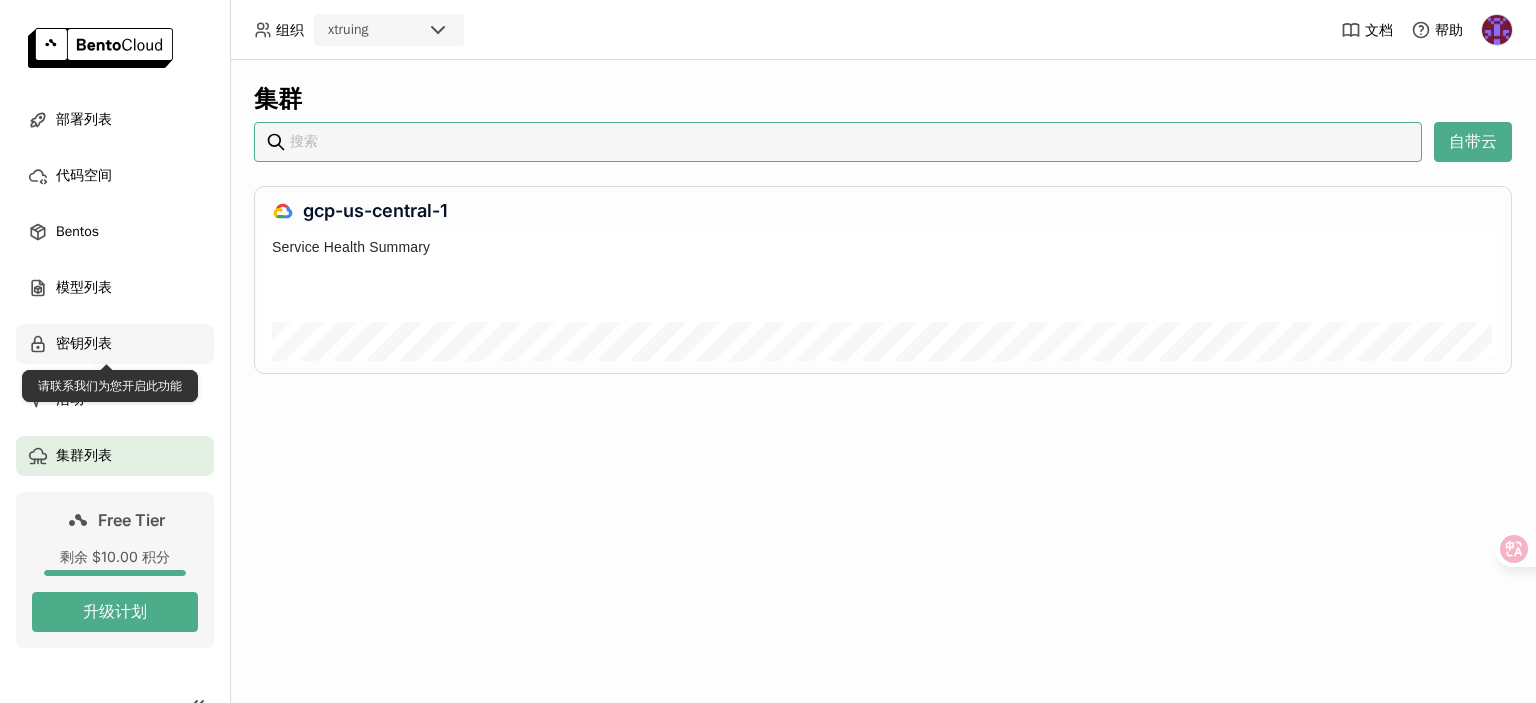 click on "密钥列表" at bounding box center [84, 344] 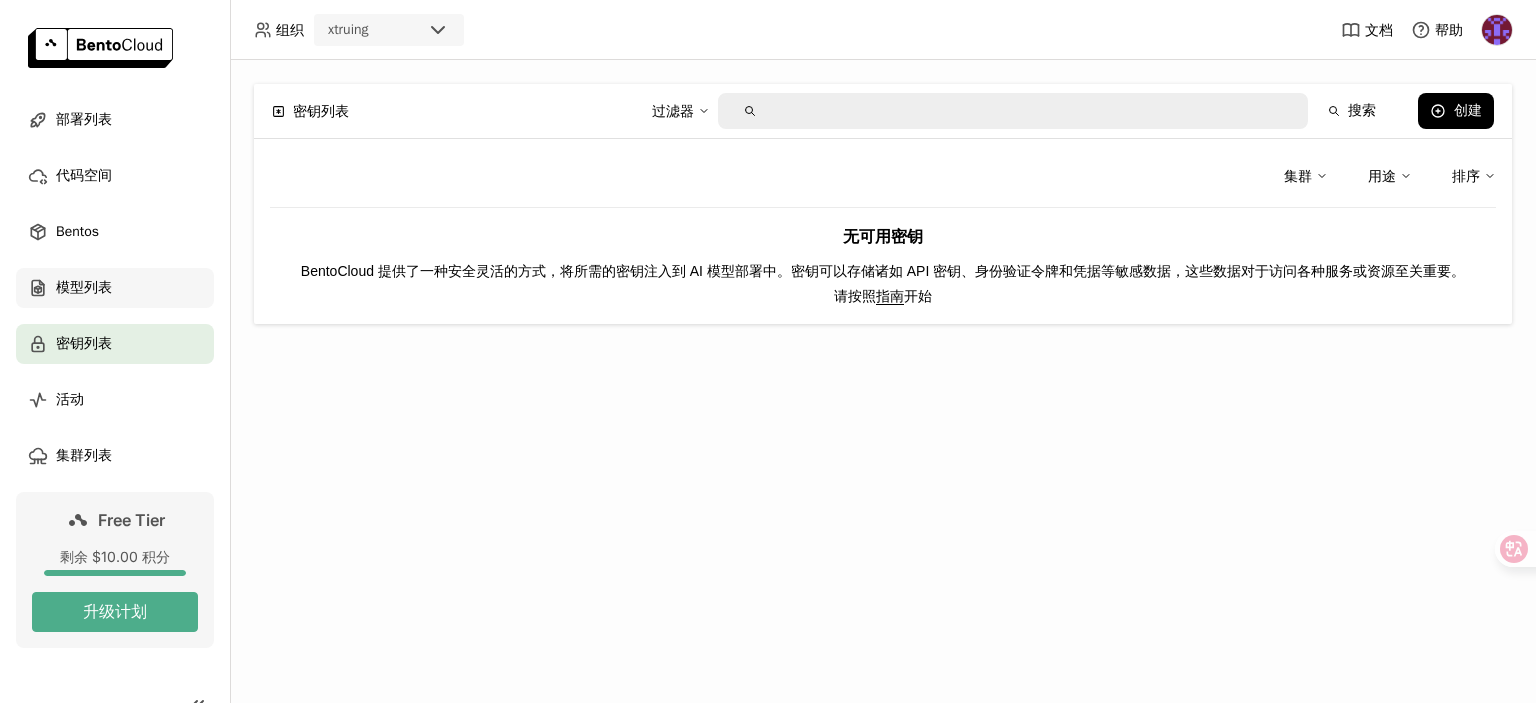 click on "模型列表" at bounding box center [115, 288] 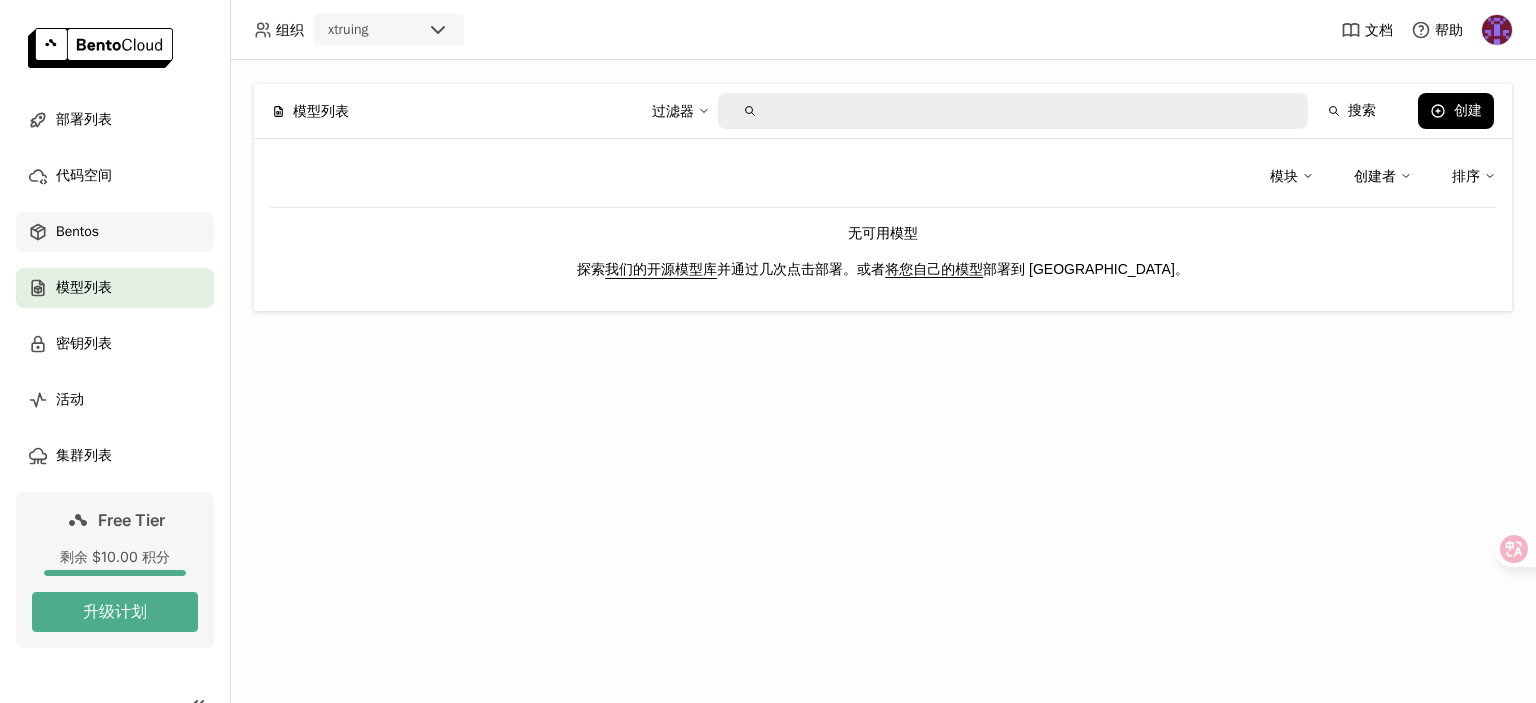click on "Bentos" at bounding box center [77, 232] 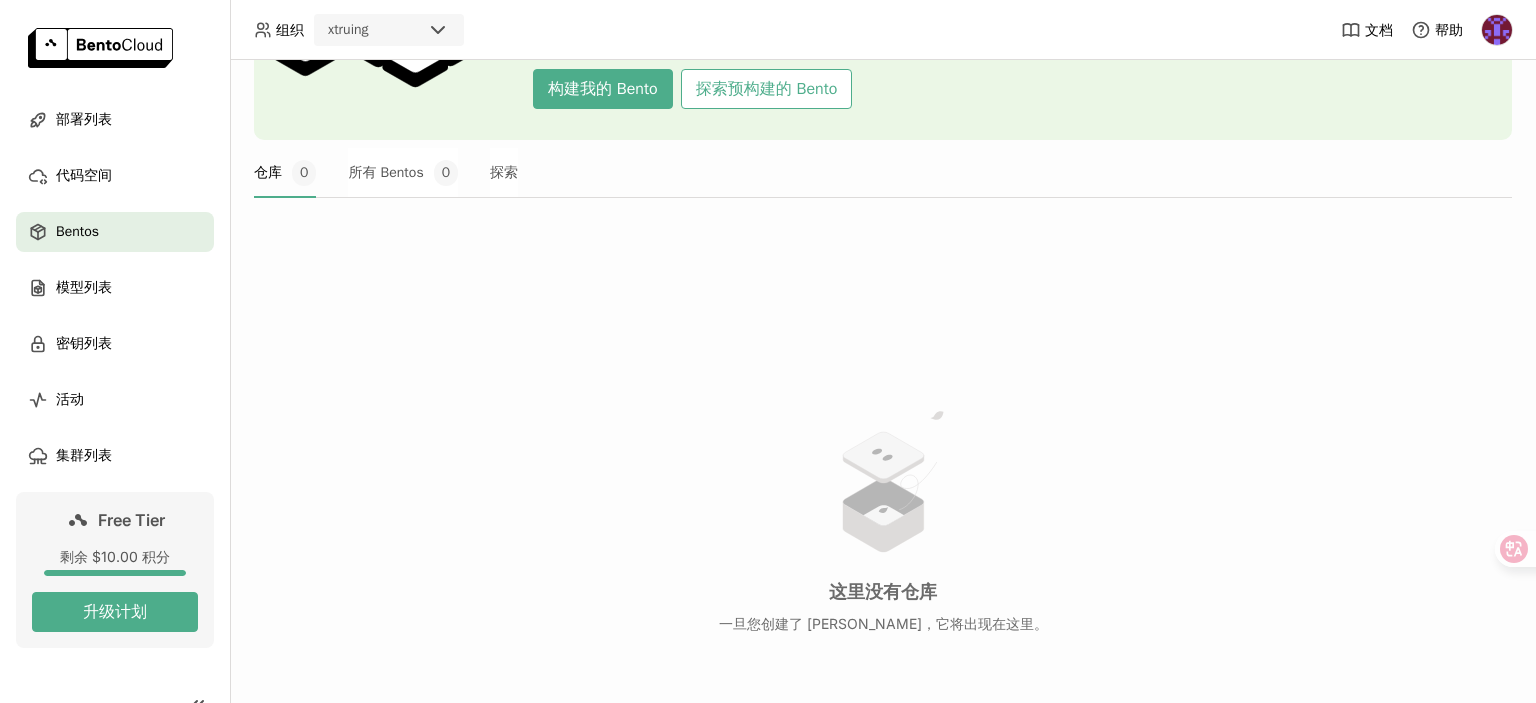 scroll, scrollTop: 66, scrollLeft: 0, axis: vertical 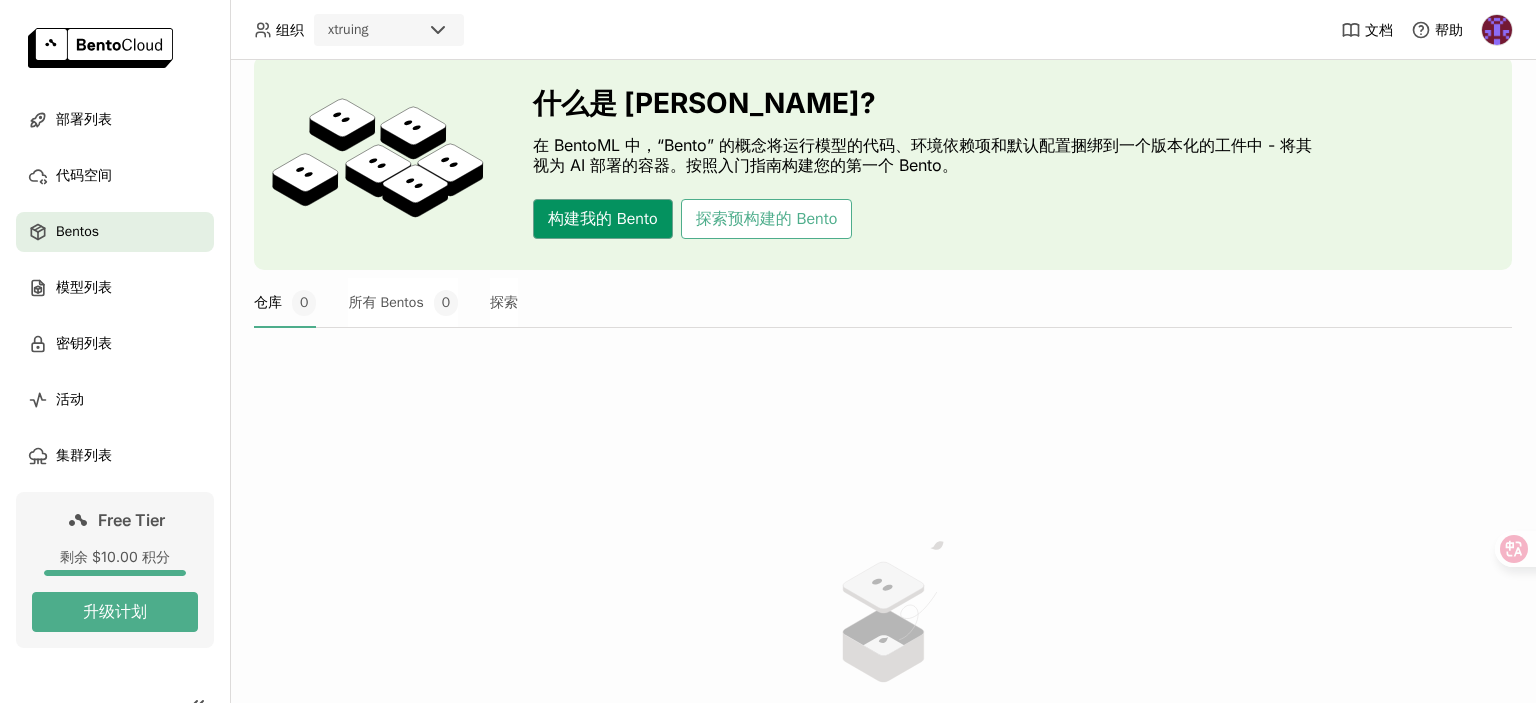 click on "构建我的 Bento" at bounding box center [603, 219] 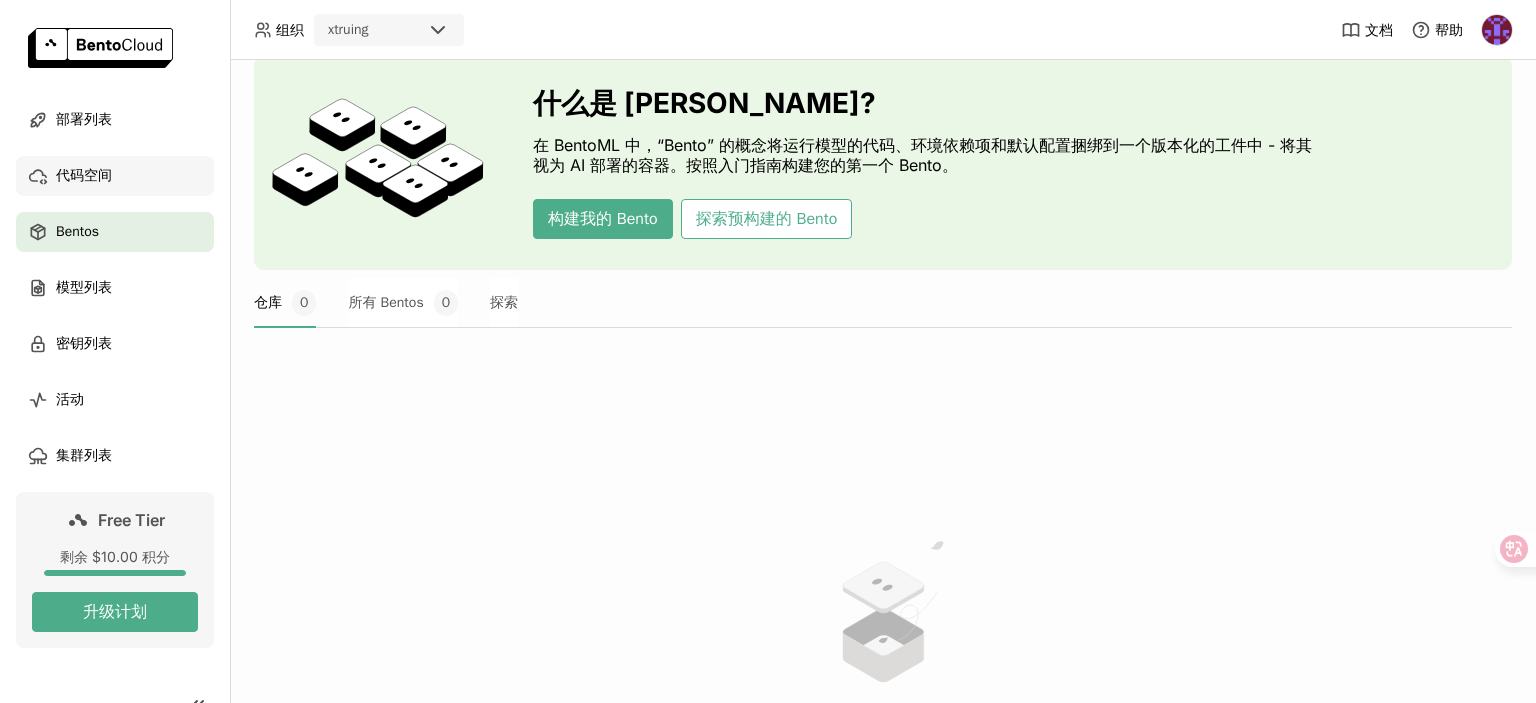 click on "代码空间" at bounding box center [84, 176] 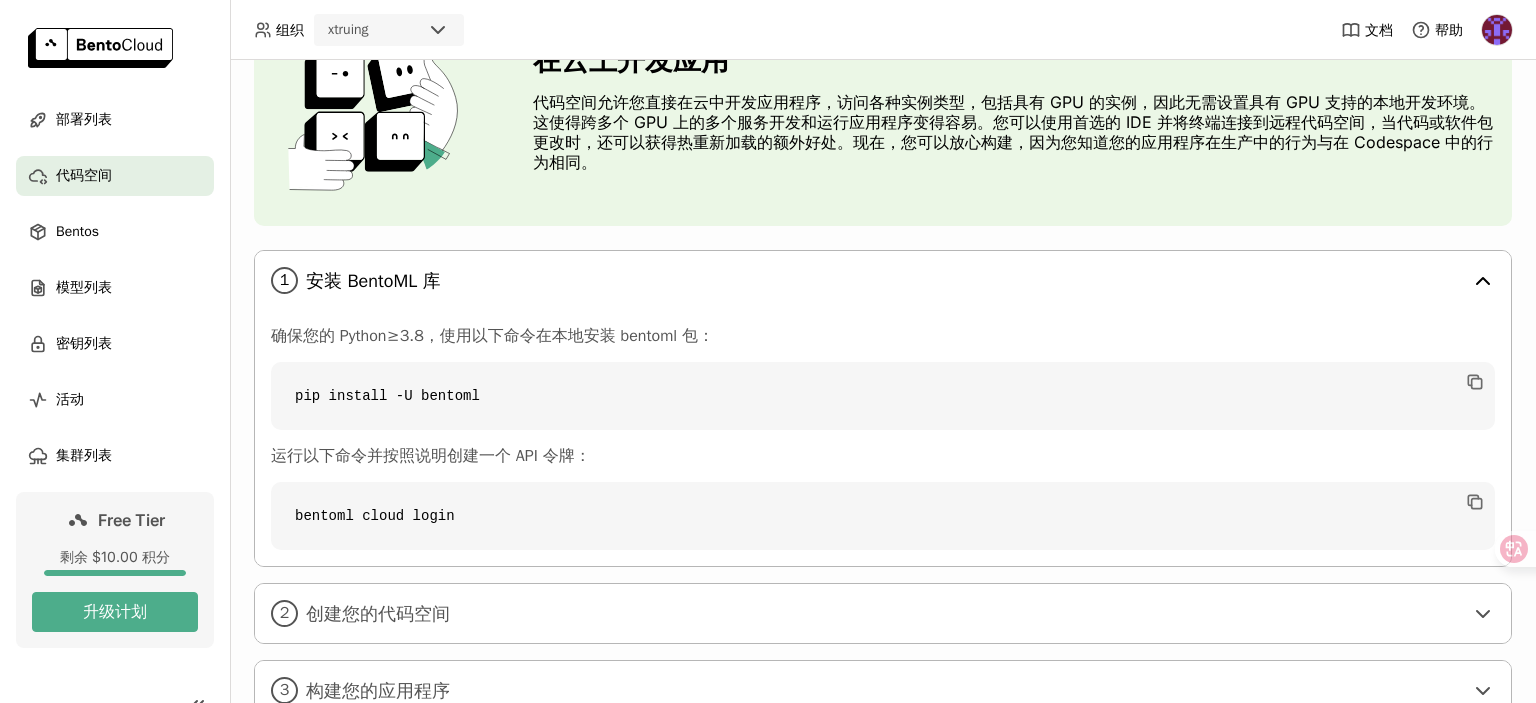 scroll, scrollTop: 186, scrollLeft: 0, axis: vertical 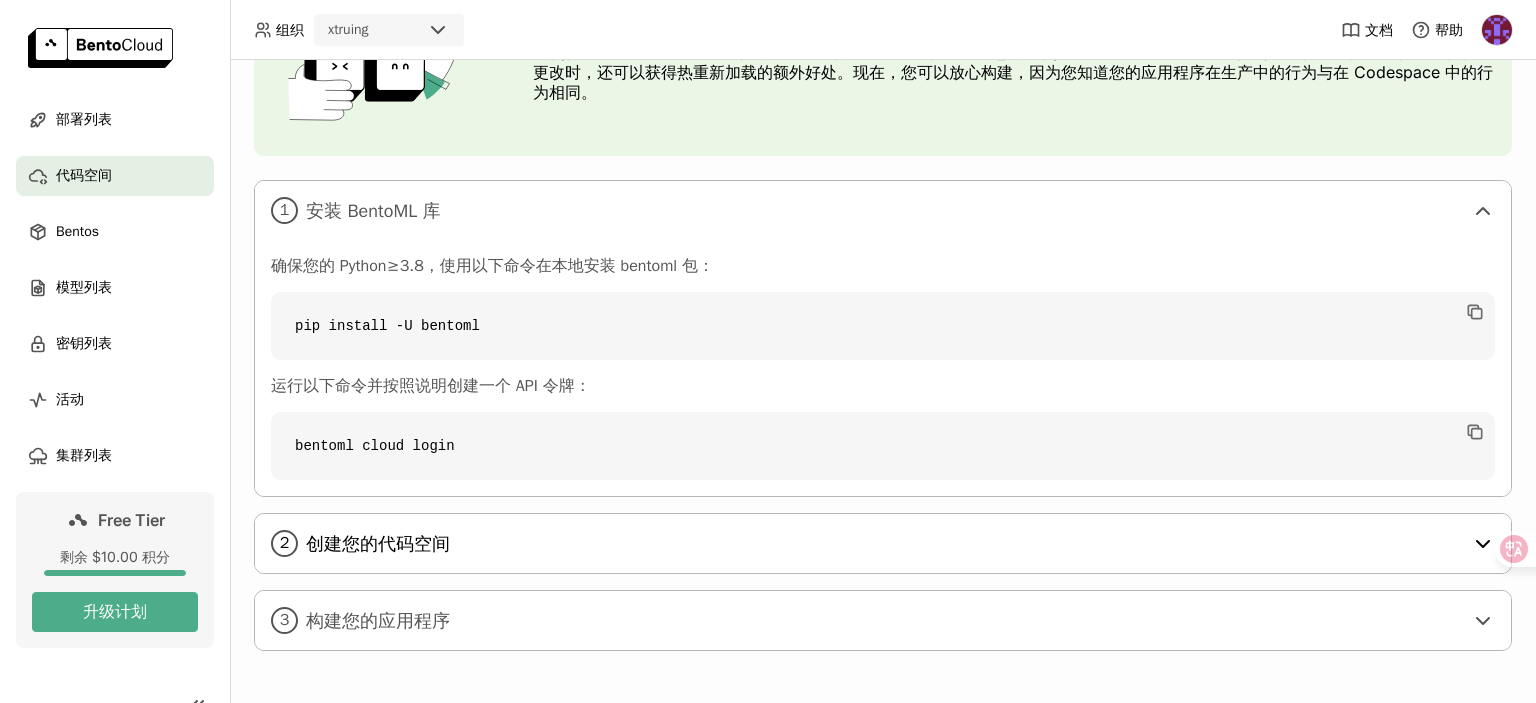 click on "创建您的代码空间" at bounding box center [884, 544] 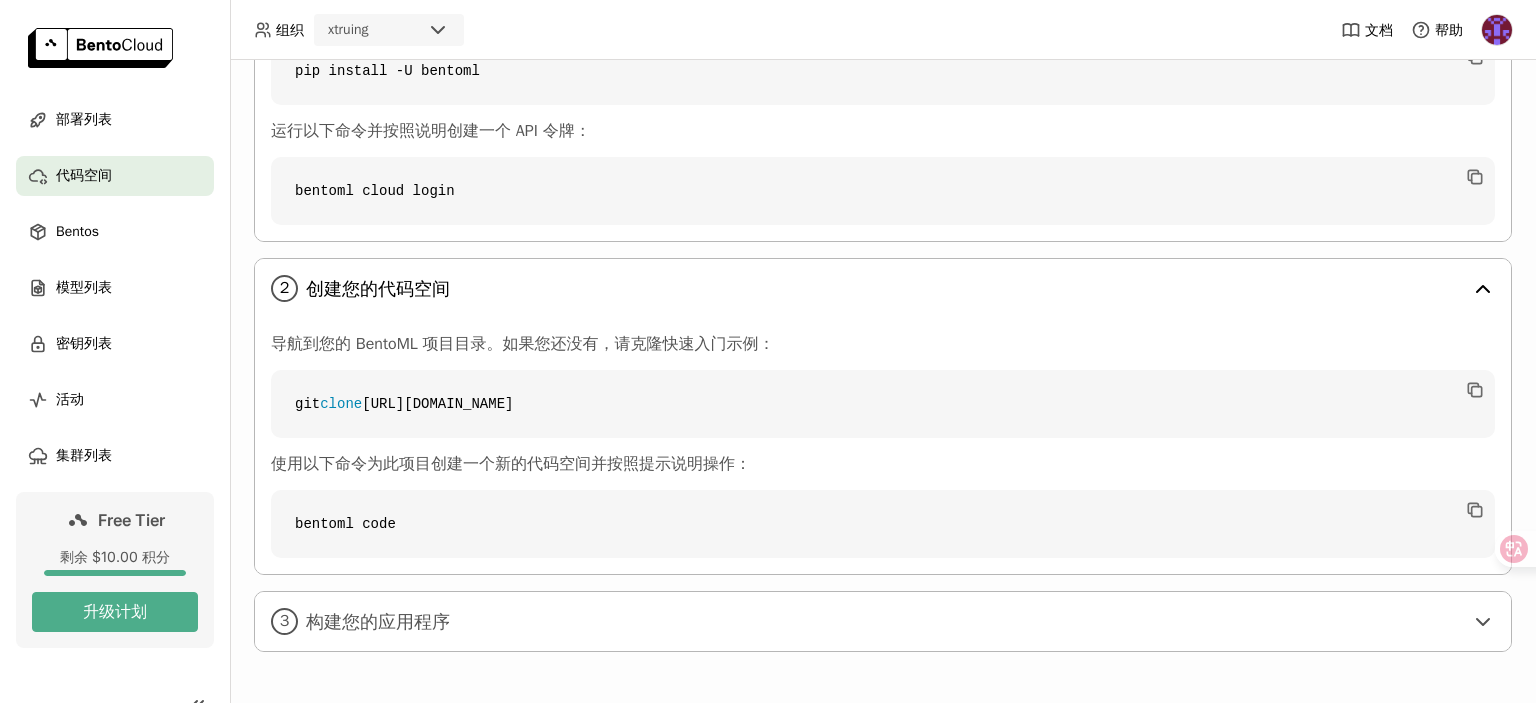 scroll, scrollTop: 442, scrollLeft: 0, axis: vertical 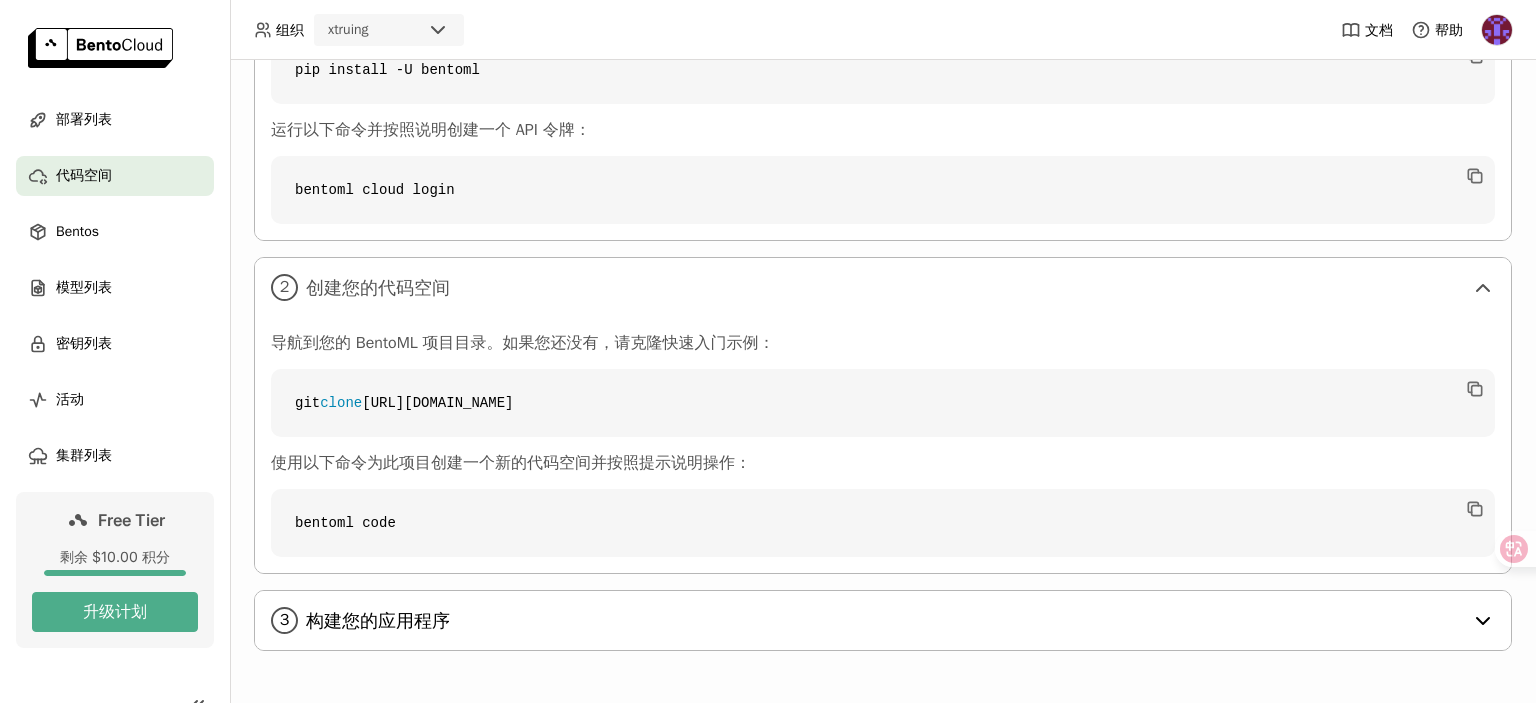 click on "构建您的应用程序" at bounding box center [884, 621] 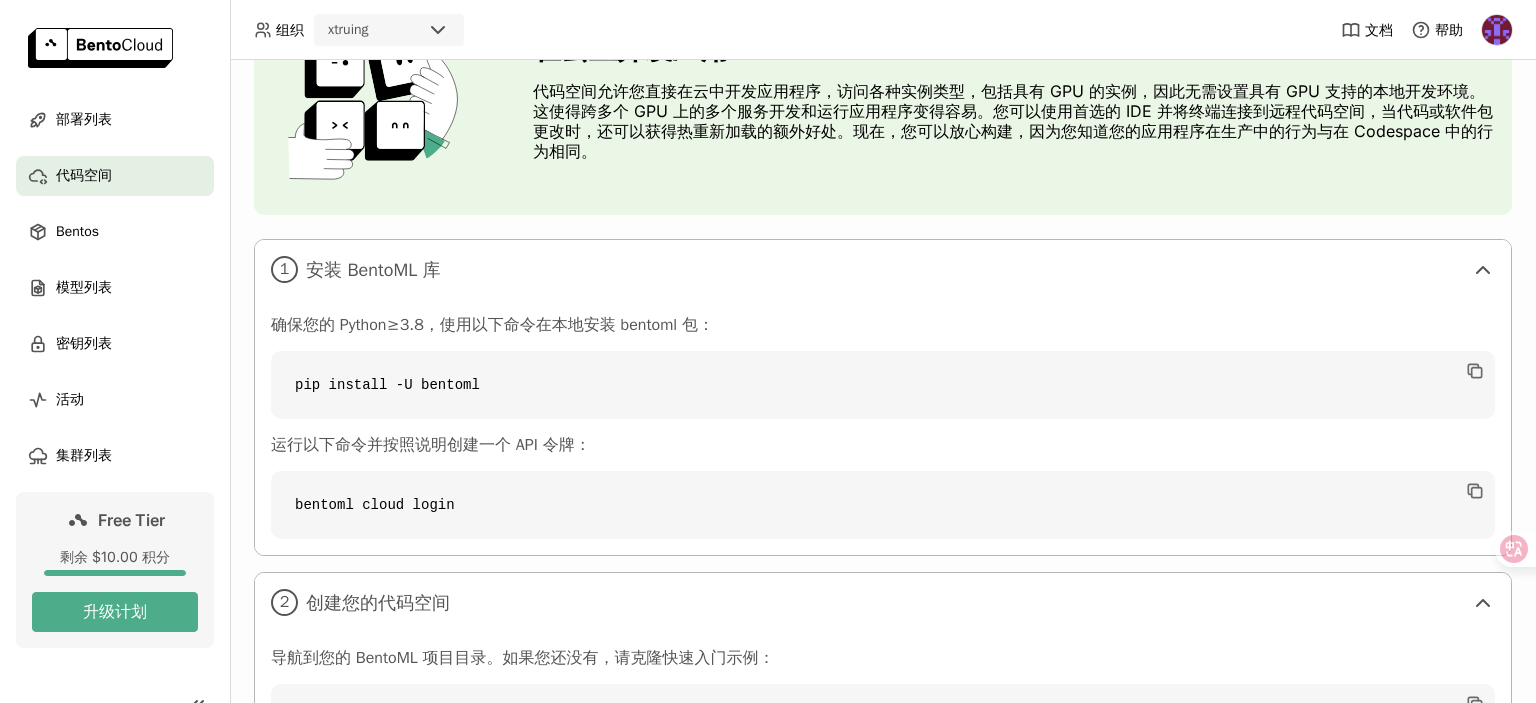 scroll, scrollTop: 0, scrollLeft: 0, axis: both 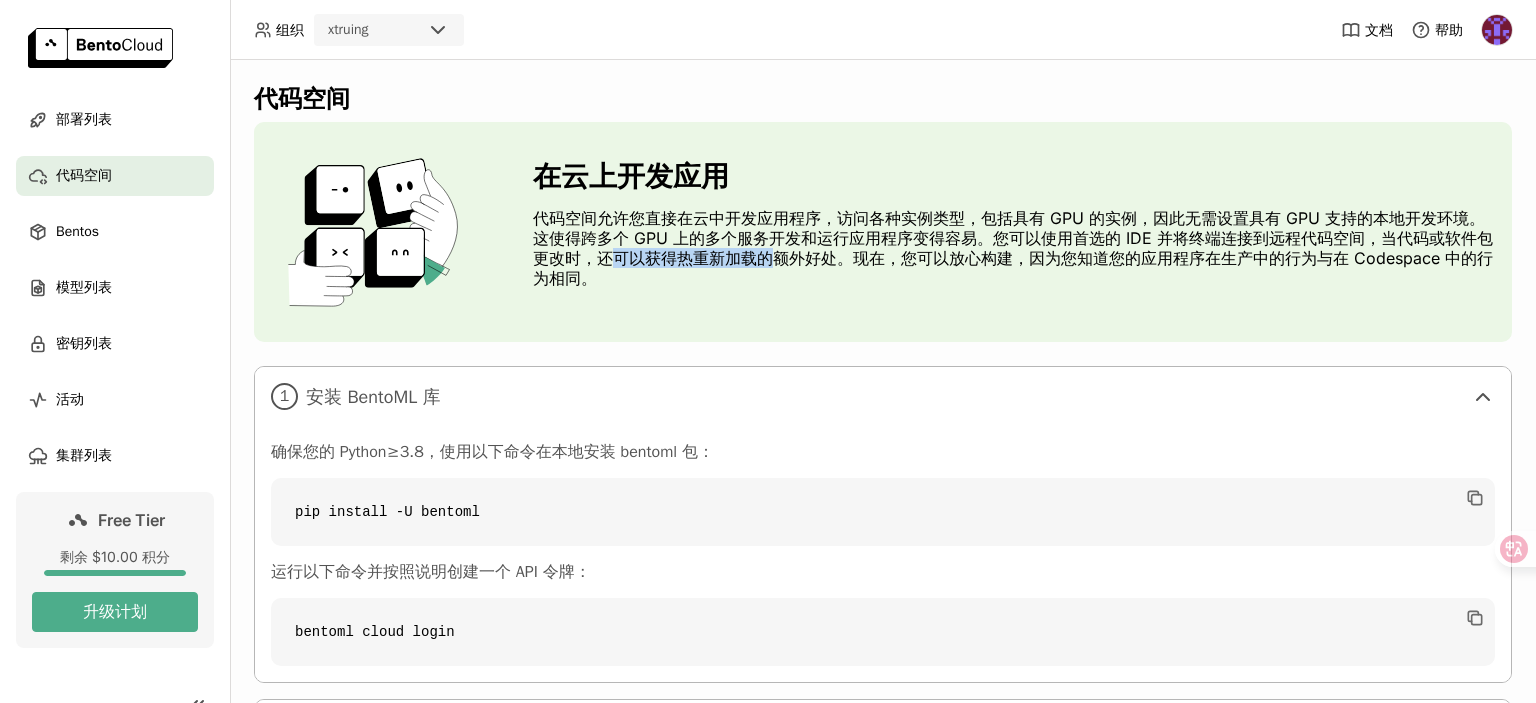 drag, startPoint x: 657, startPoint y: 261, endPoint x: 817, endPoint y: 263, distance: 160.0125 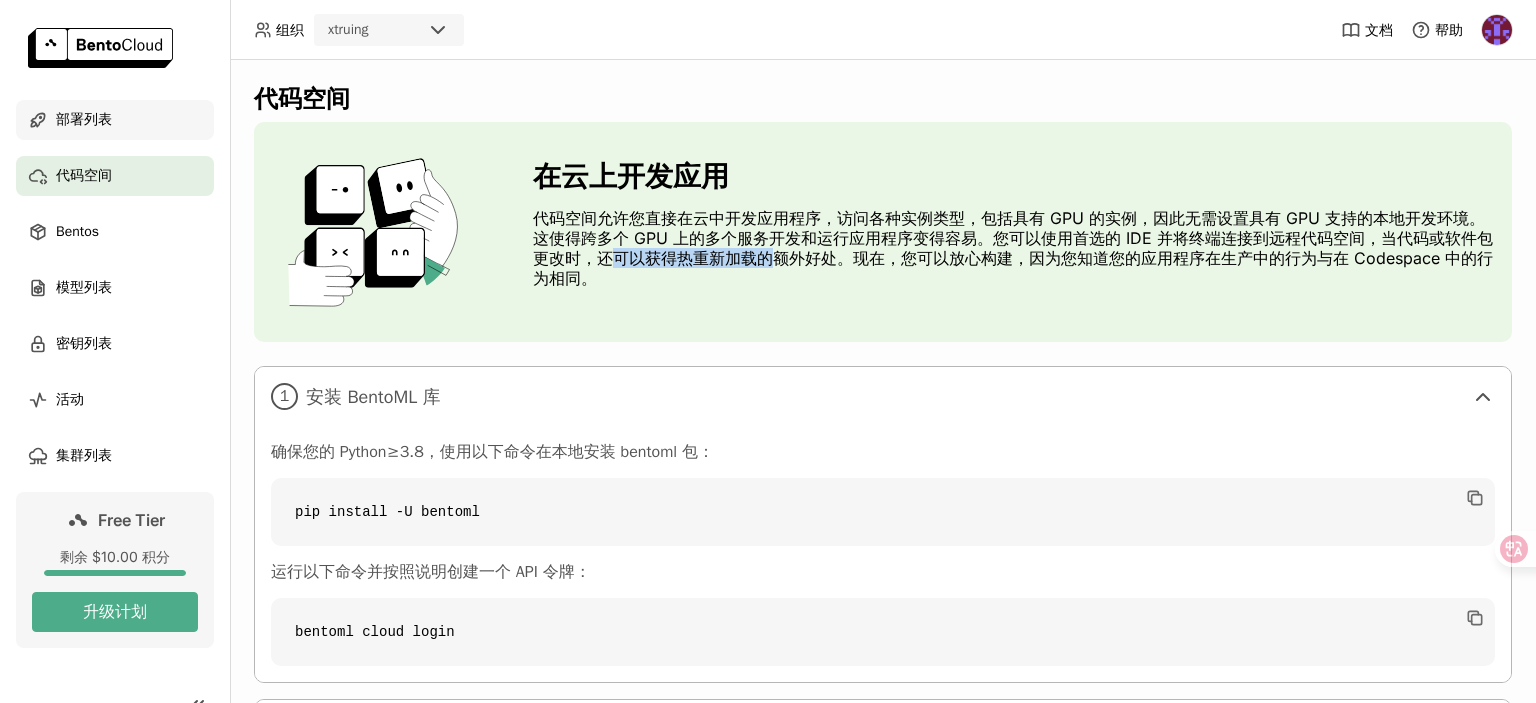 click on "部署列表" at bounding box center (115, 120) 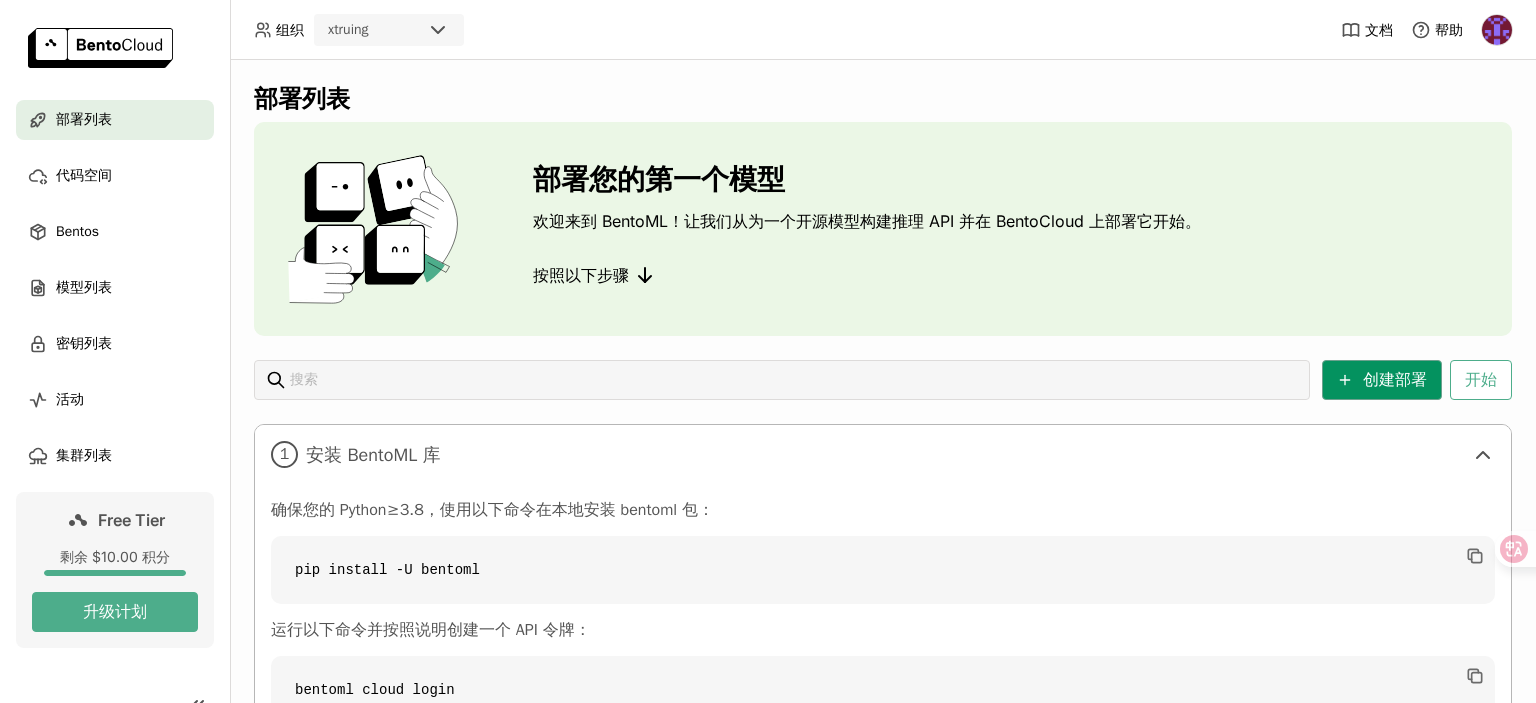 click on "创建部署" at bounding box center (1382, 380) 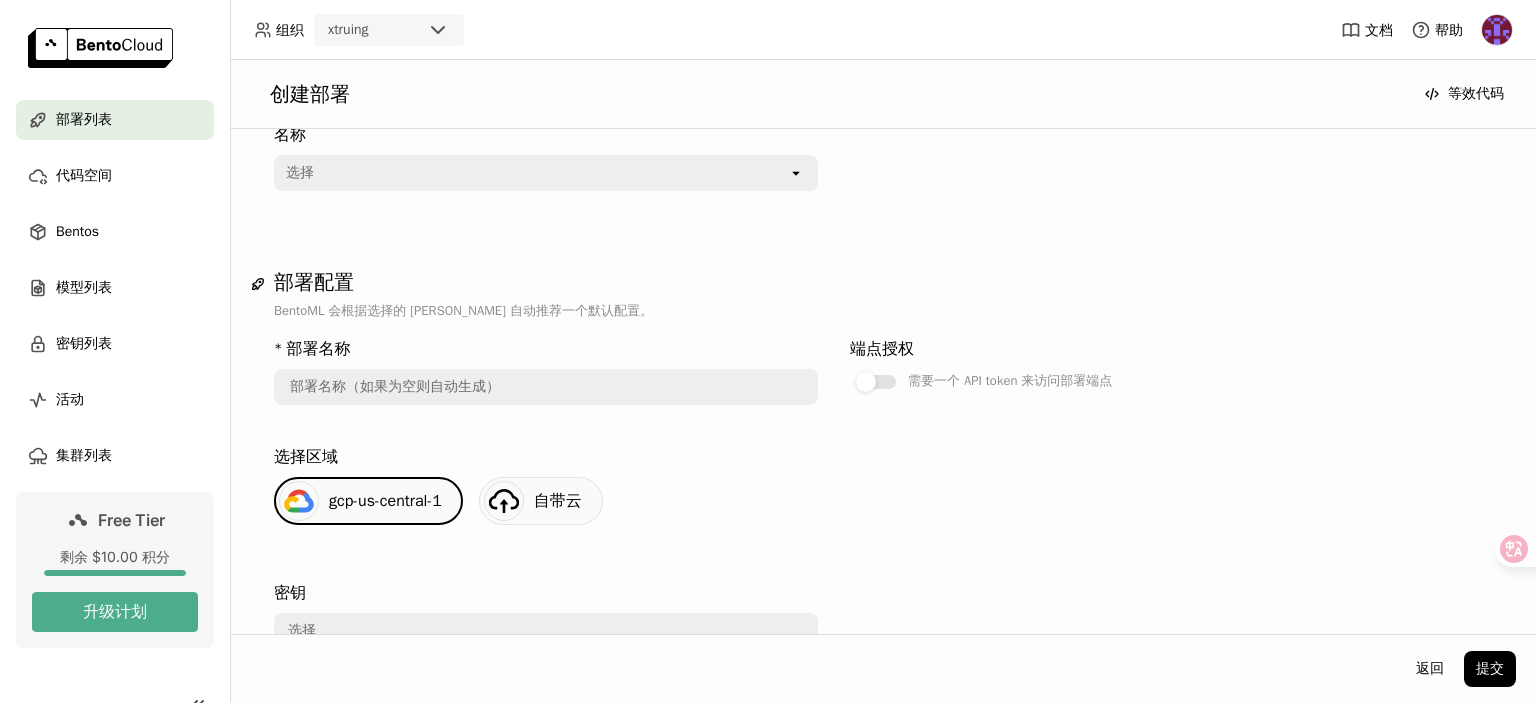 scroll, scrollTop: 20, scrollLeft: 0, axis: vertical 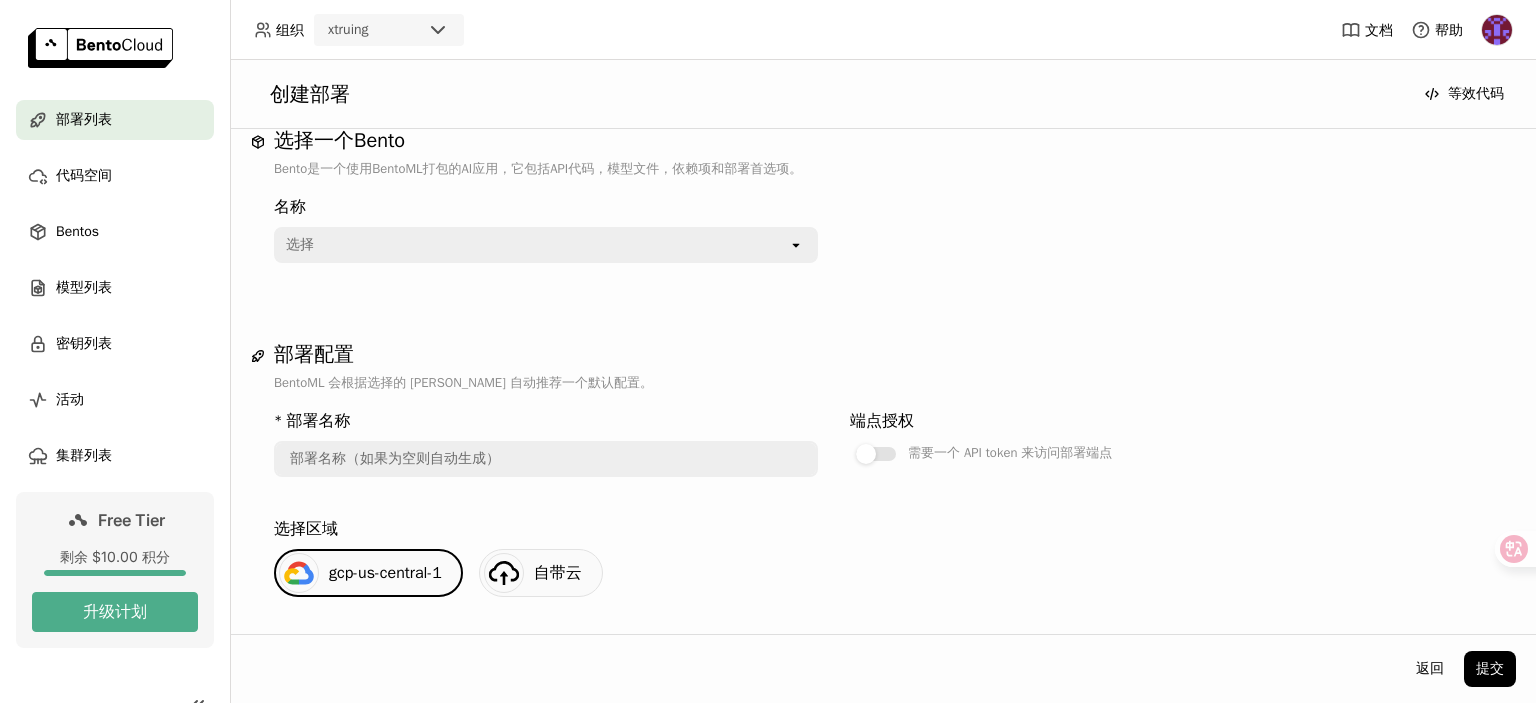 click on "open" 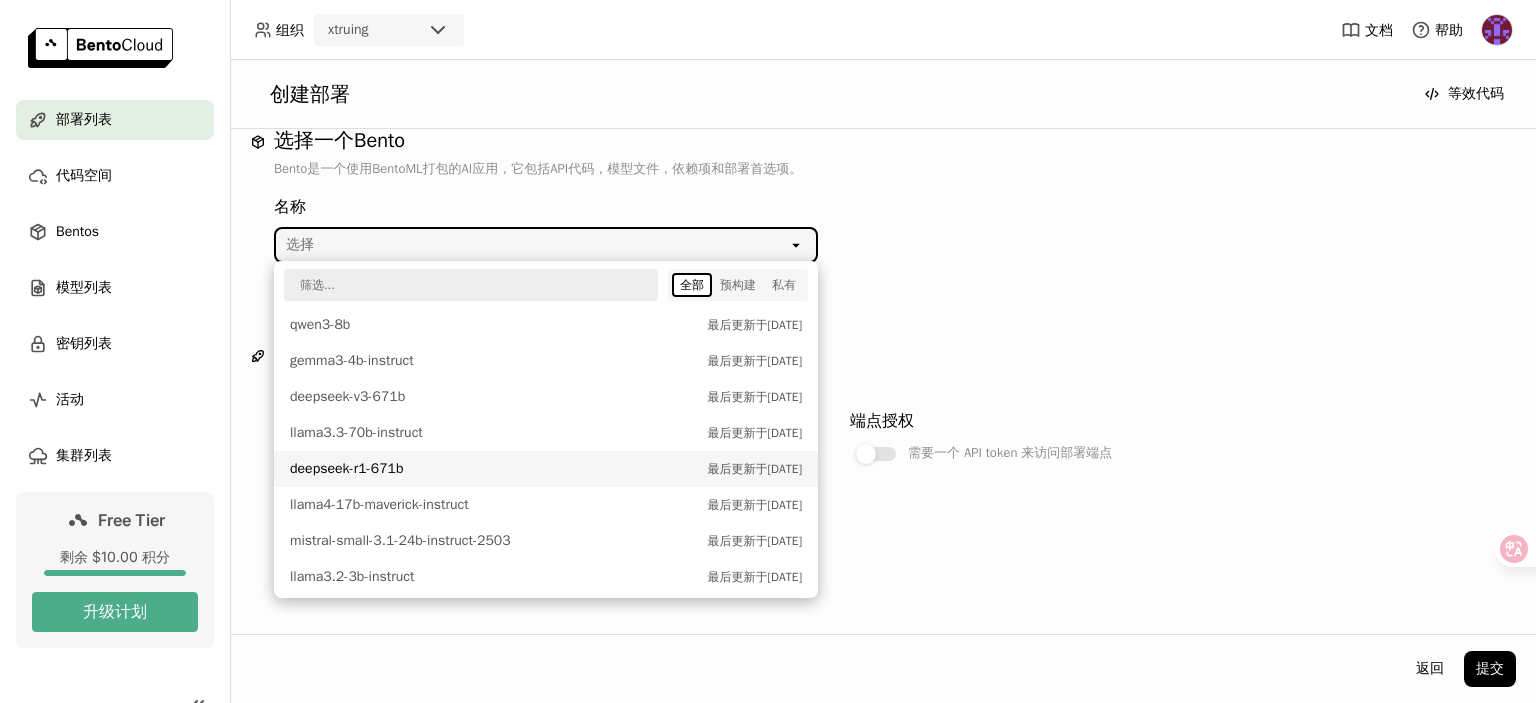 scroll, scrollTop: 602, scrollLeft: 0, axis: vertical 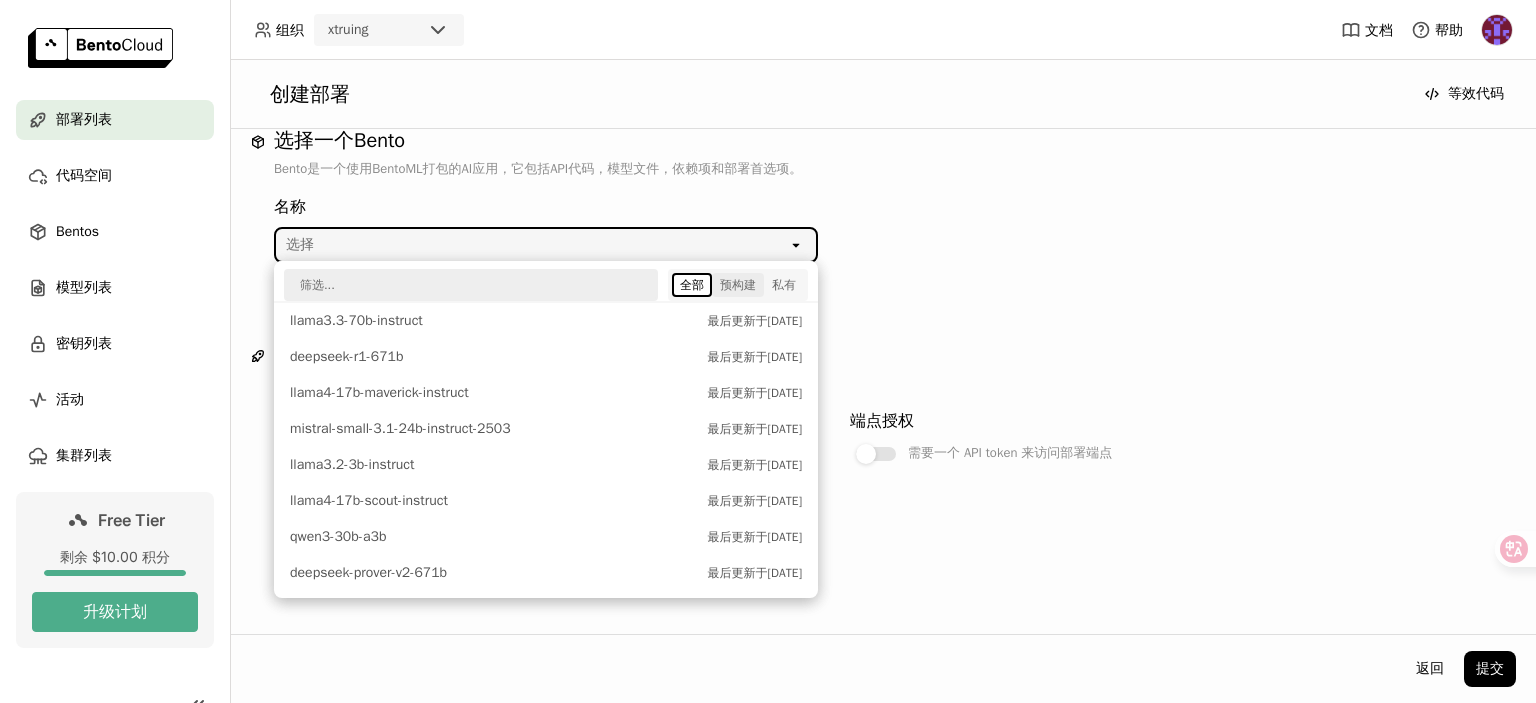 click on "预构建" at bounding box center [738, 285] 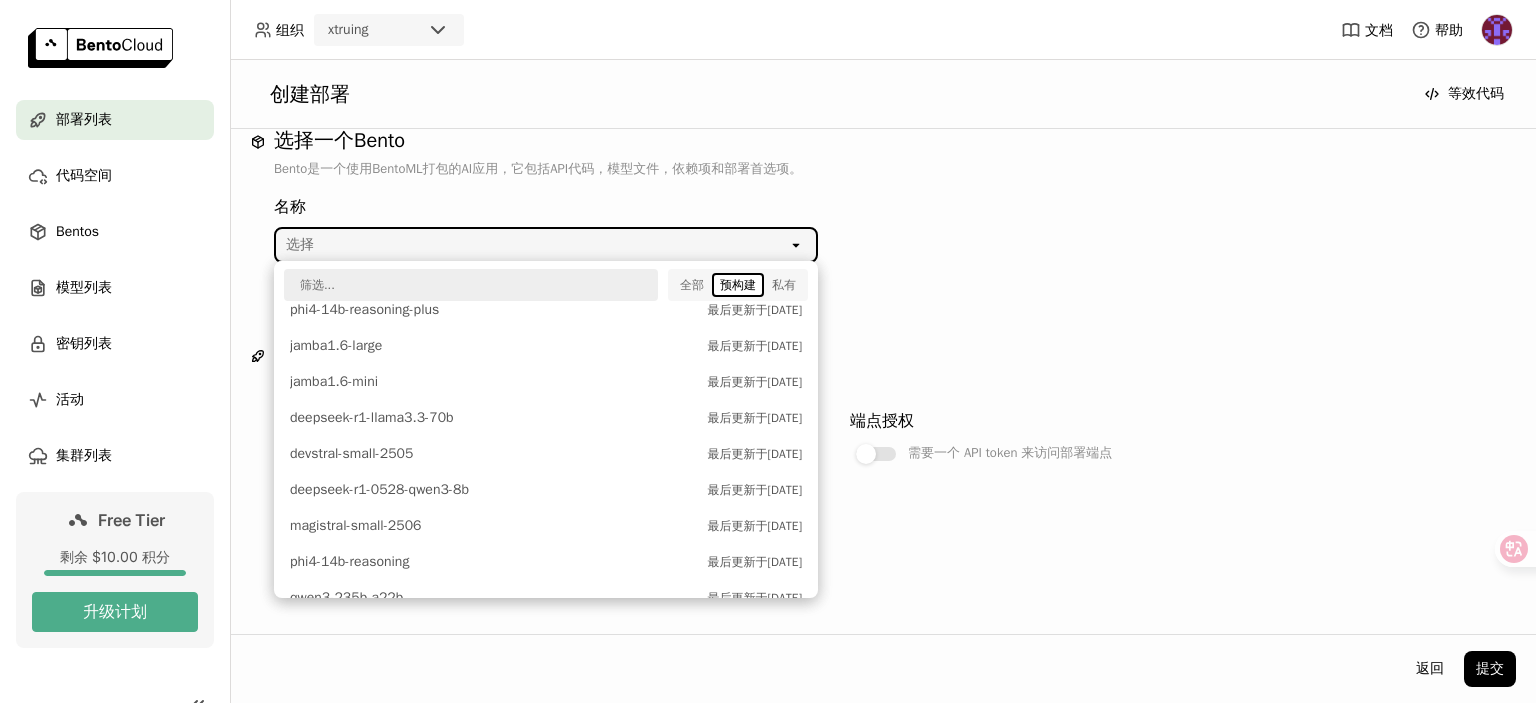 scroll, scrollTop: 0, scrollLeft: 0, axis: both 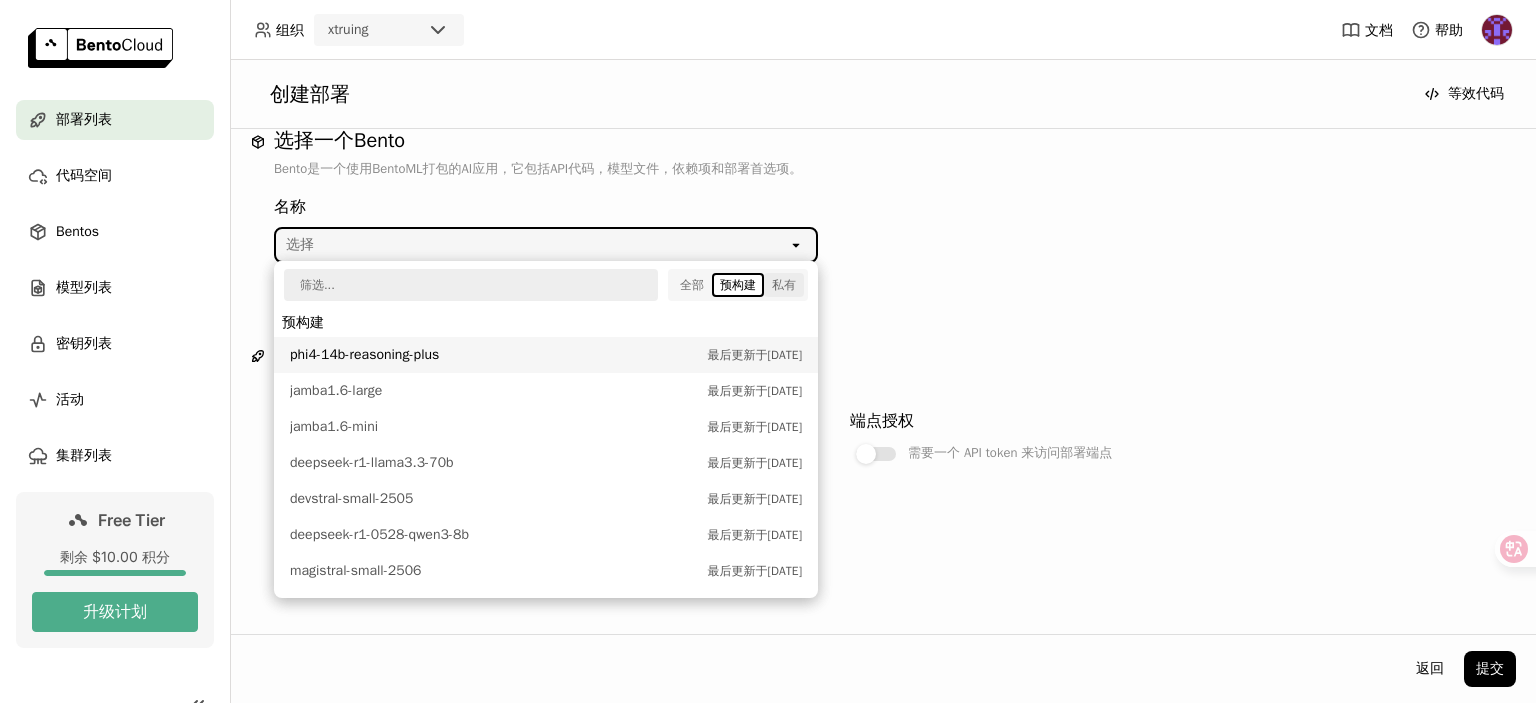click on "私有" at bounding box center [784, 285] 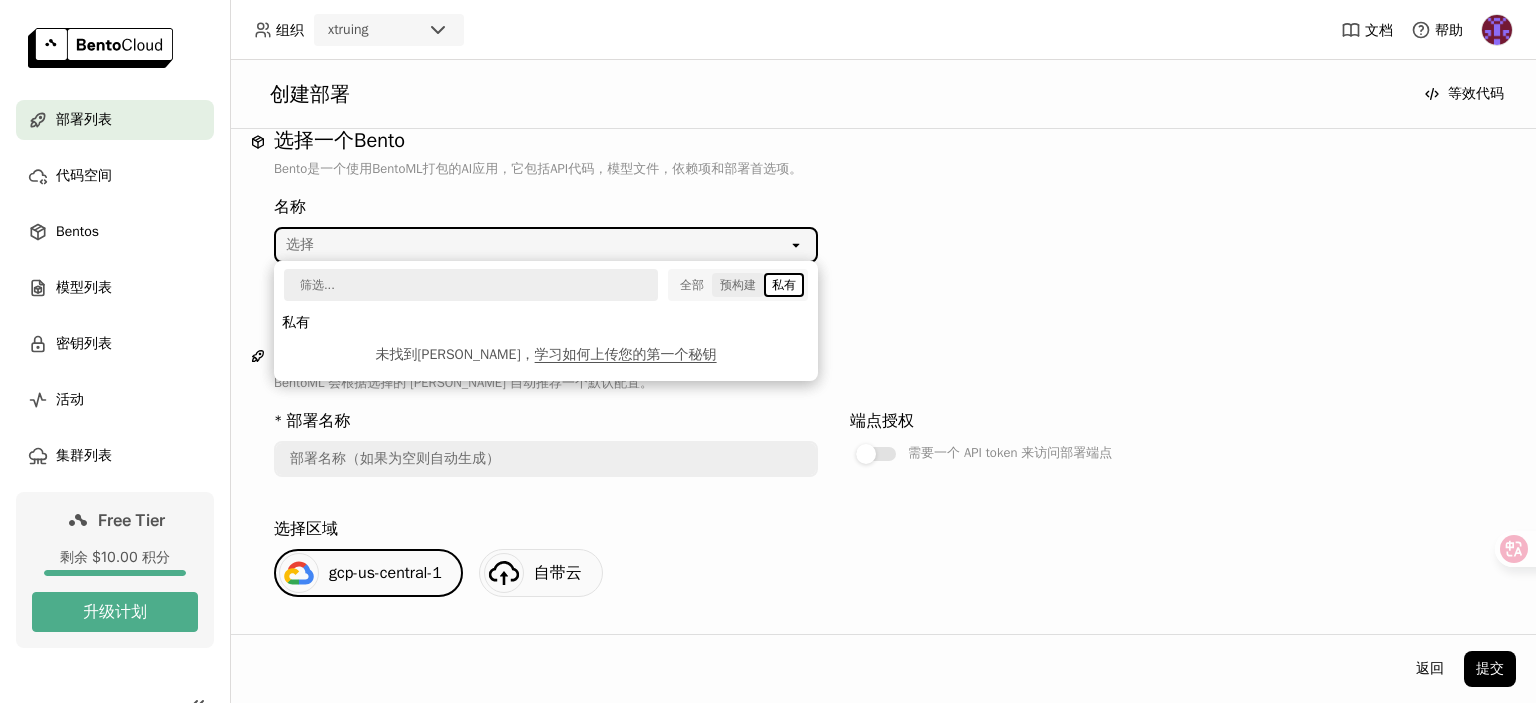 click on "预构建" at bounding box center (738, 285) 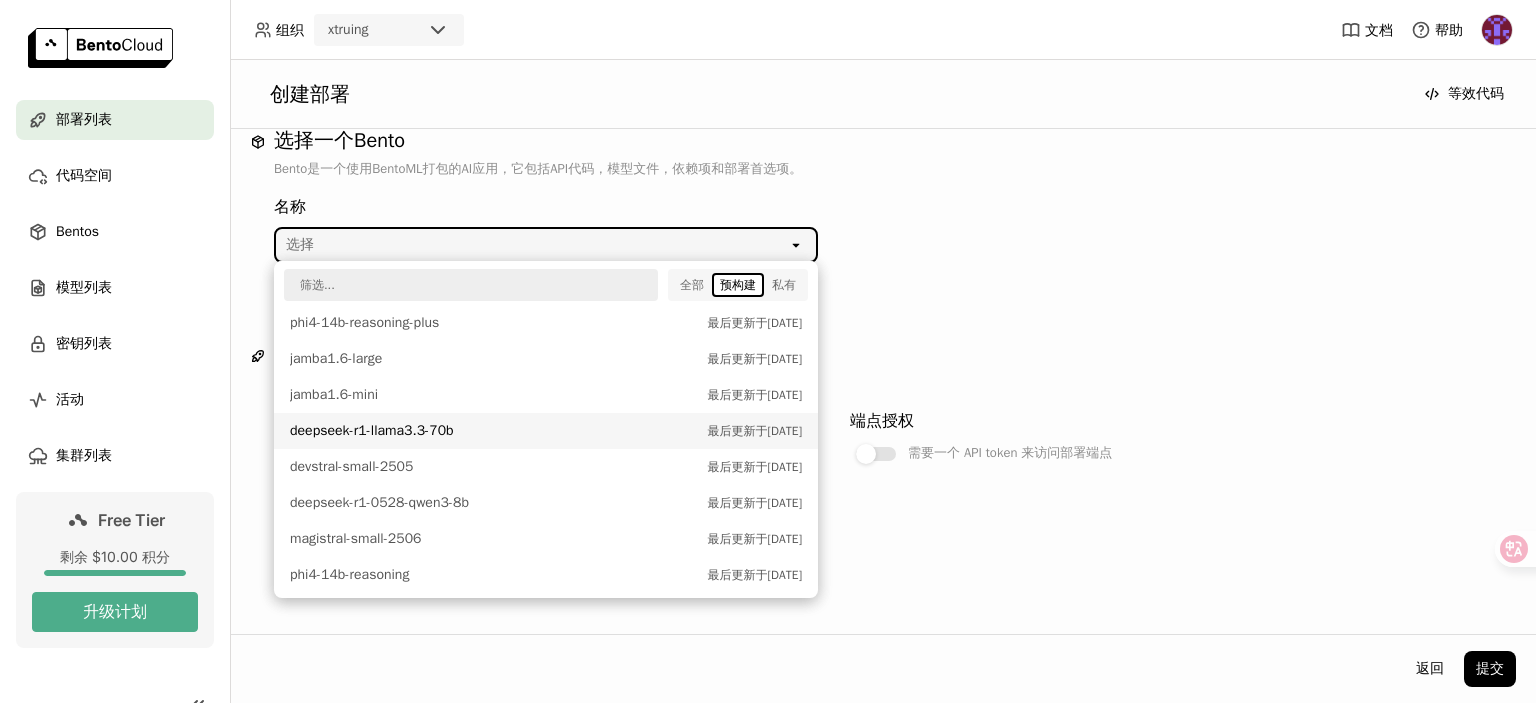 scroll, scrollTop: 32, scrollLeft: 0, axis: vertical 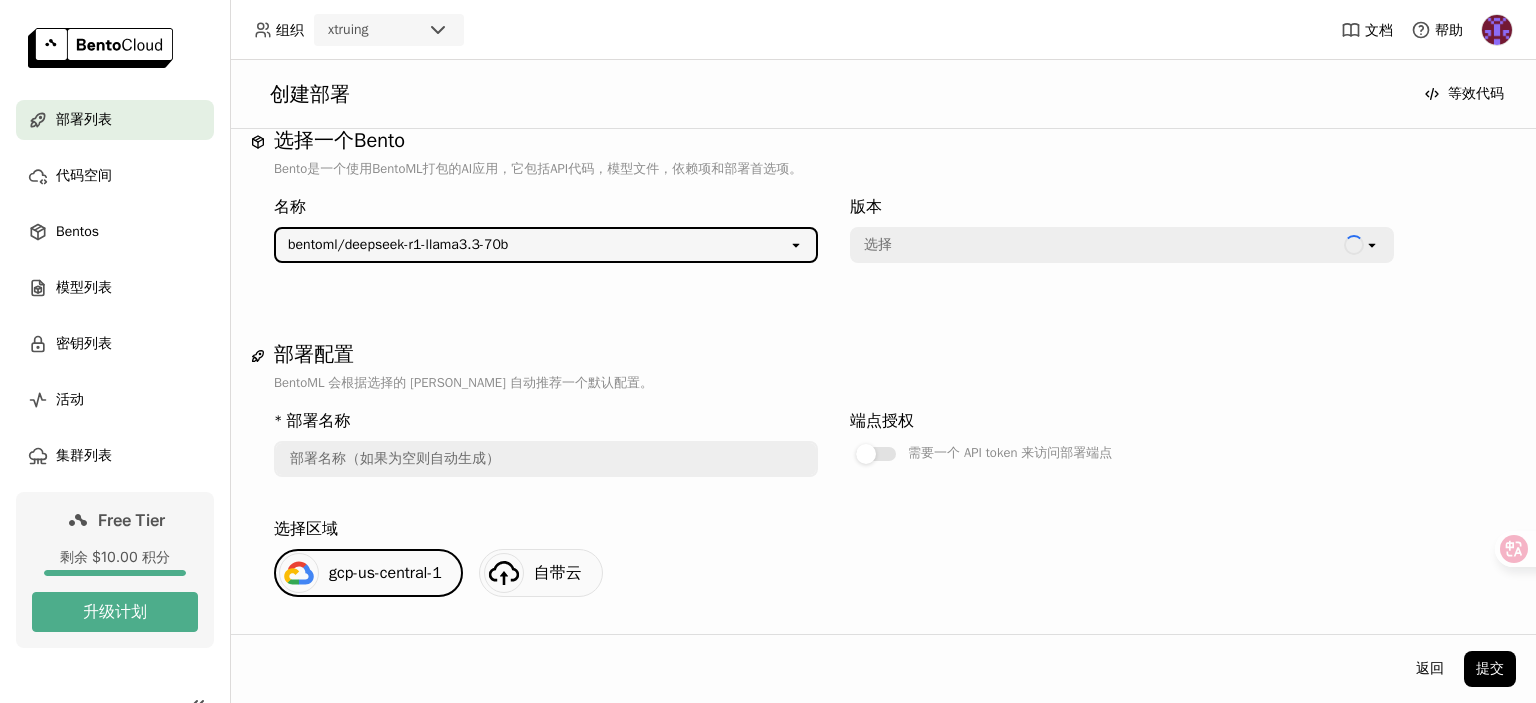 type on "deepseek-r-1-llama-3-3-70-b-ydnx" 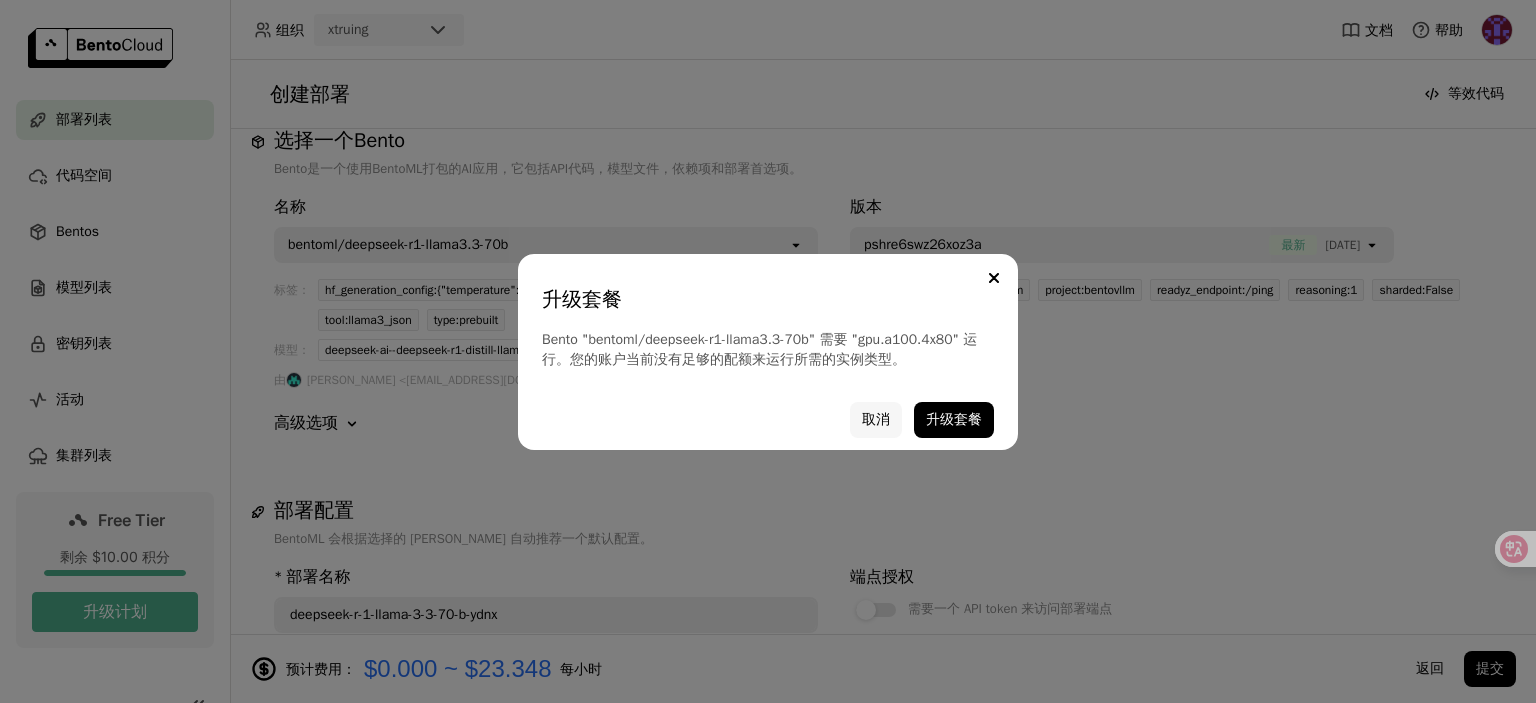 click on "取消" at bounding box center (876, 420) 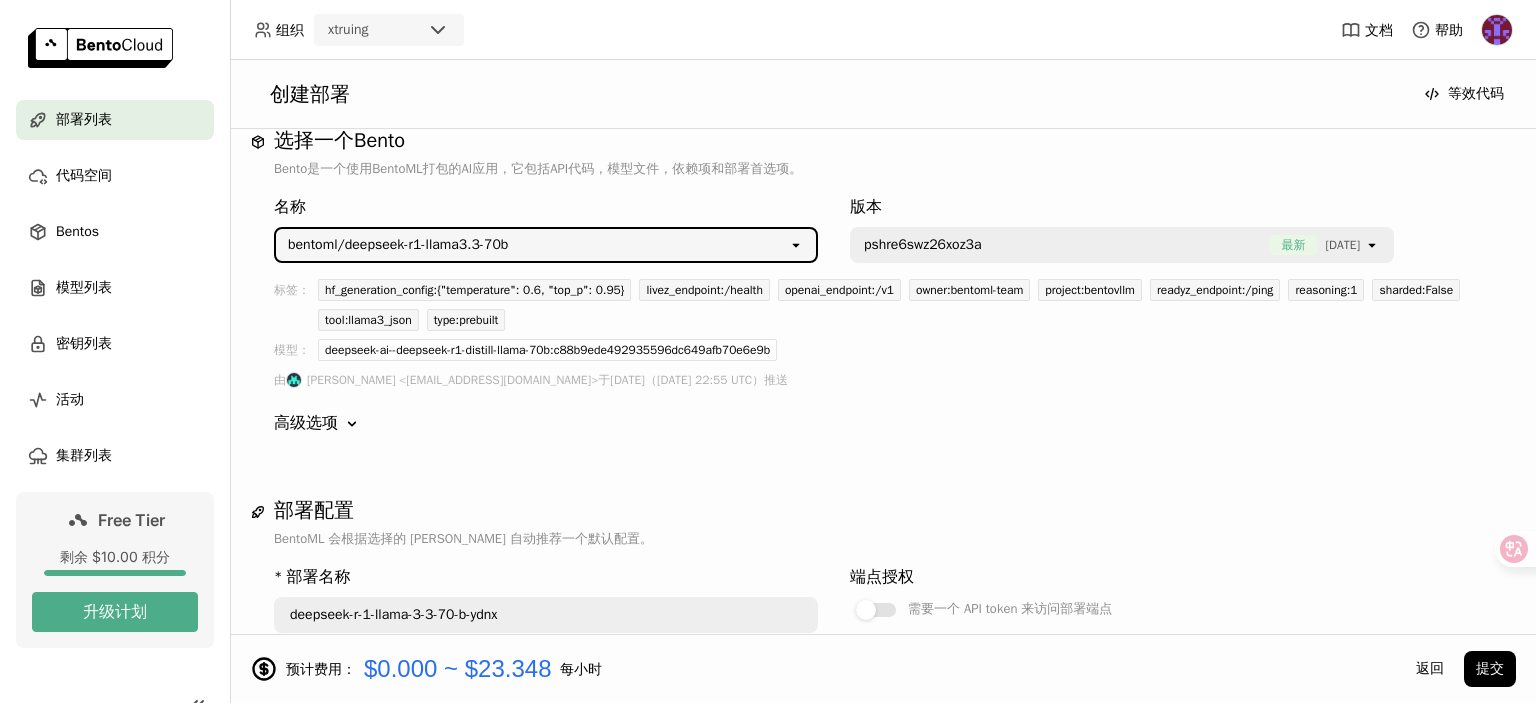 click on "hf_generation_config:{"temperature": 0.6, "top_p": 0.95}" at bounding box center (474, 290) 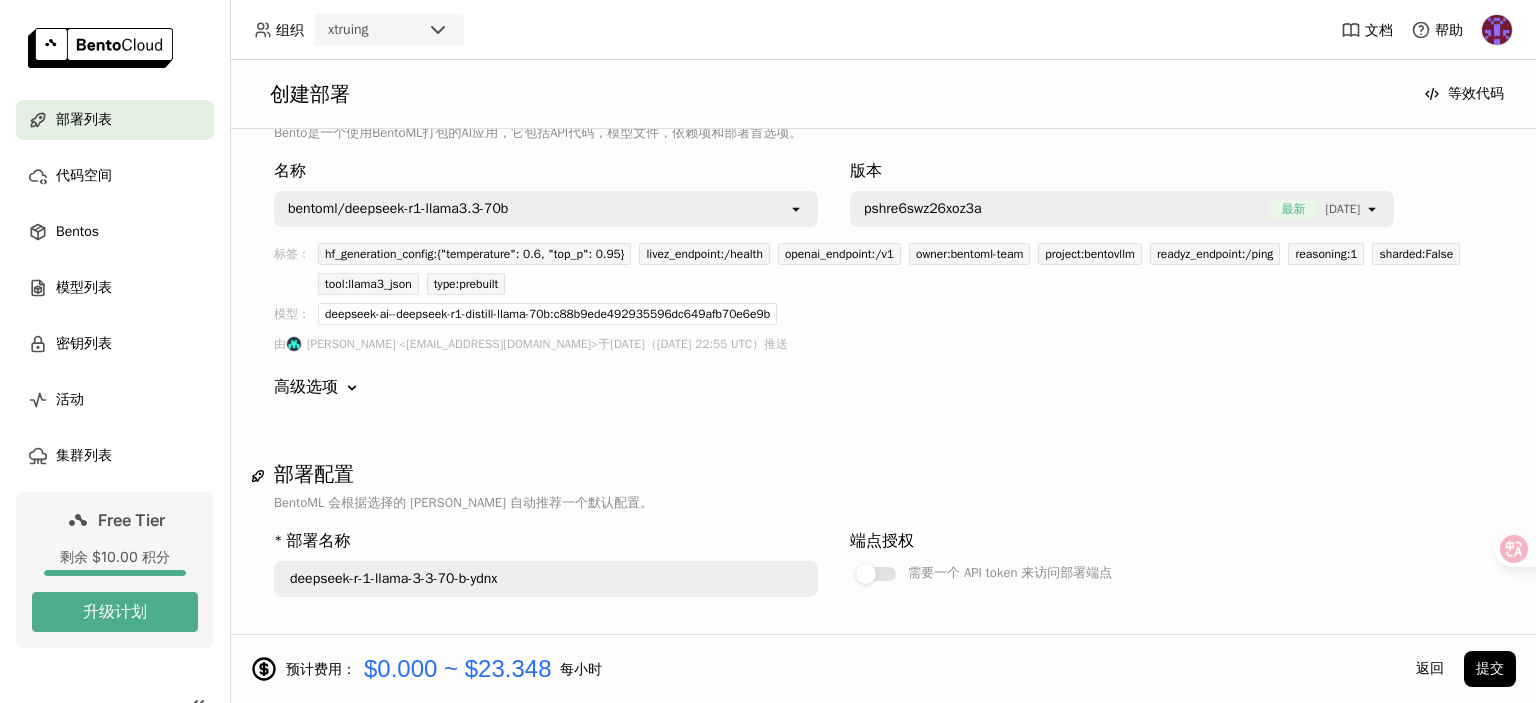 scroll, scrollTop: 64, scrollLeft: 0, axis: vertical 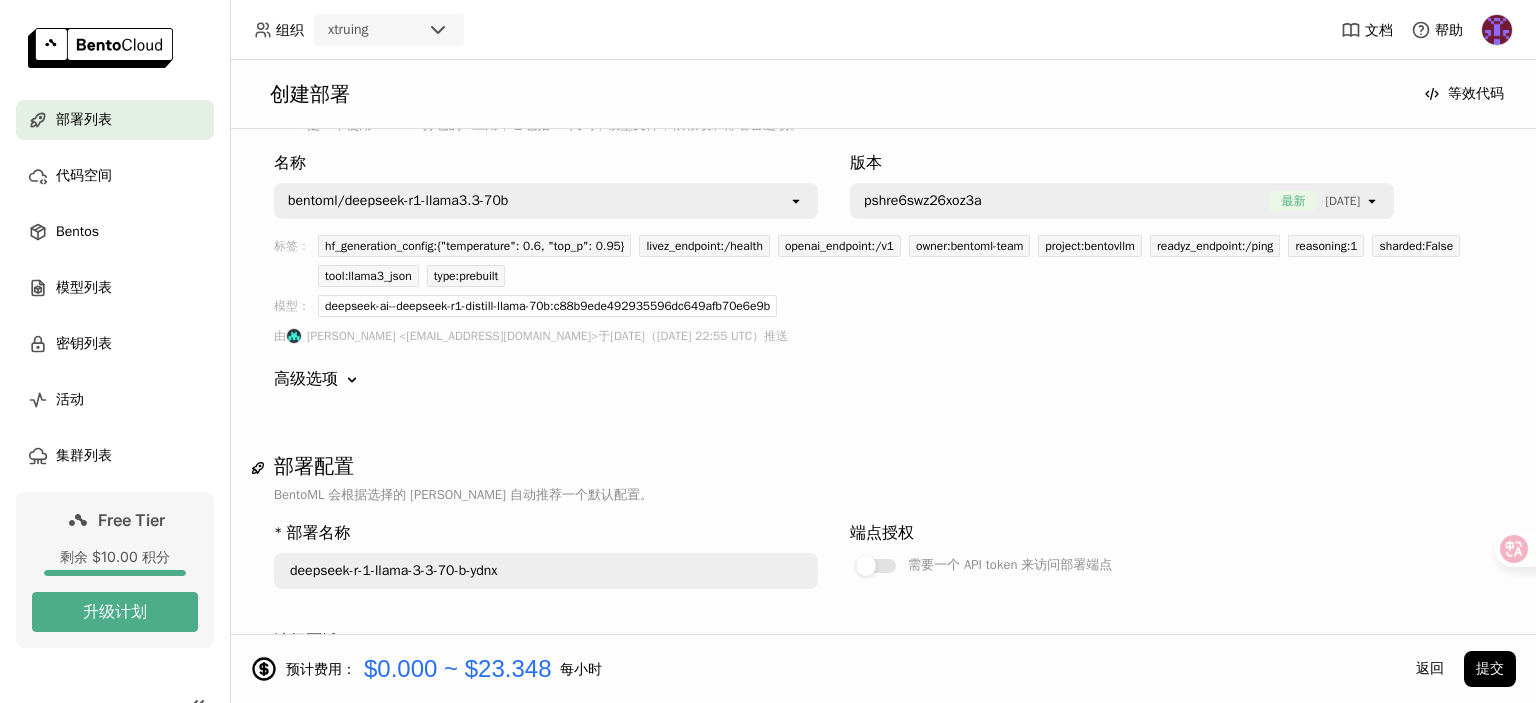 click on "Down" 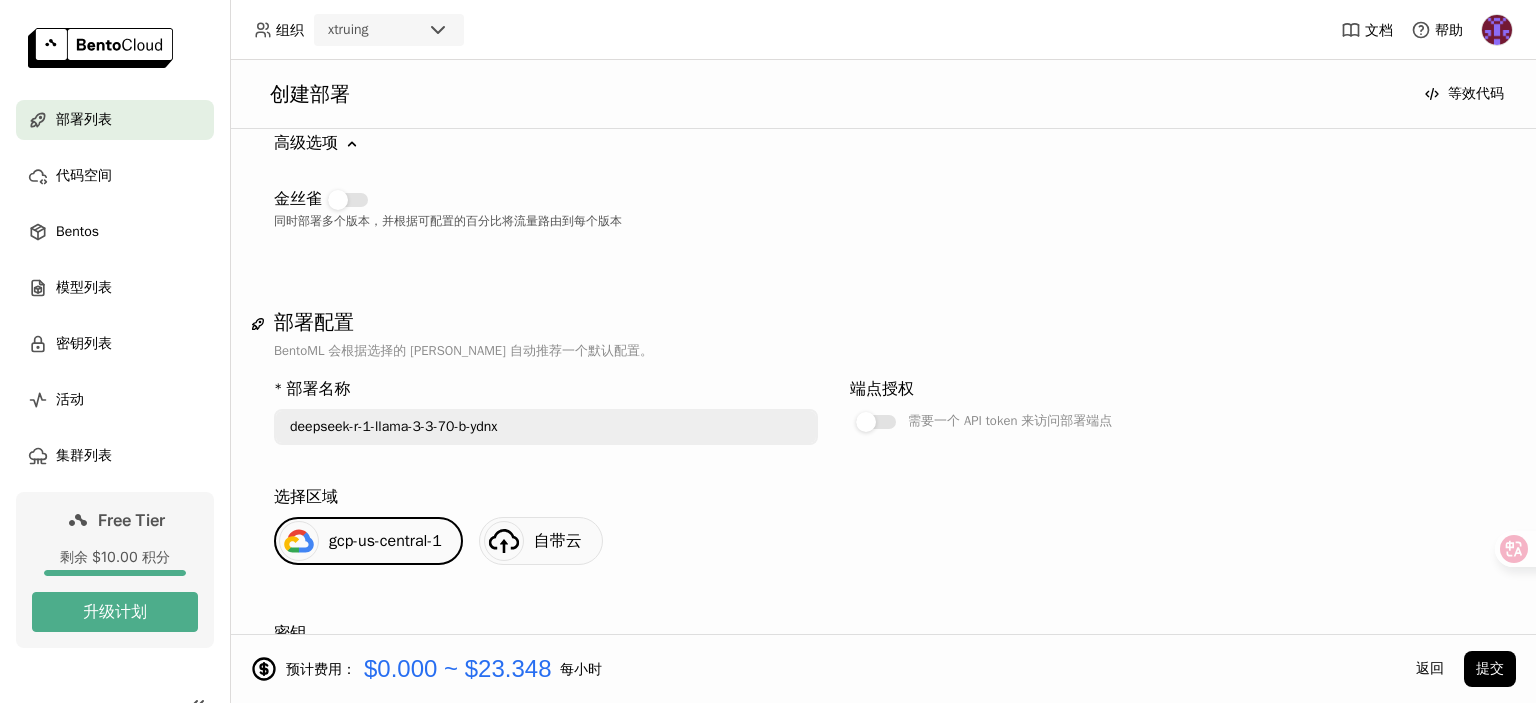 scroll, scrollTop: 302, scrollLeft: 0, axis: vertical 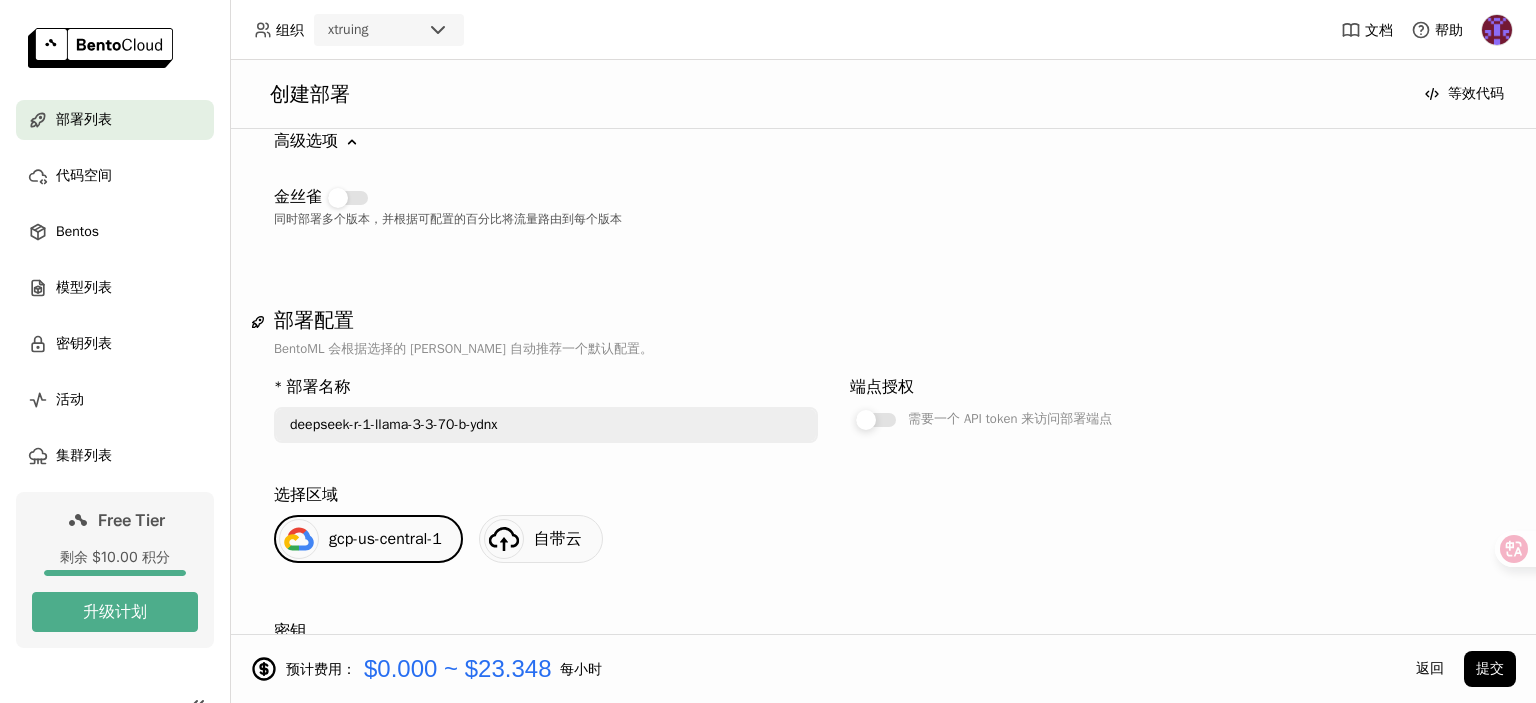click at bounding box center [876, 420] 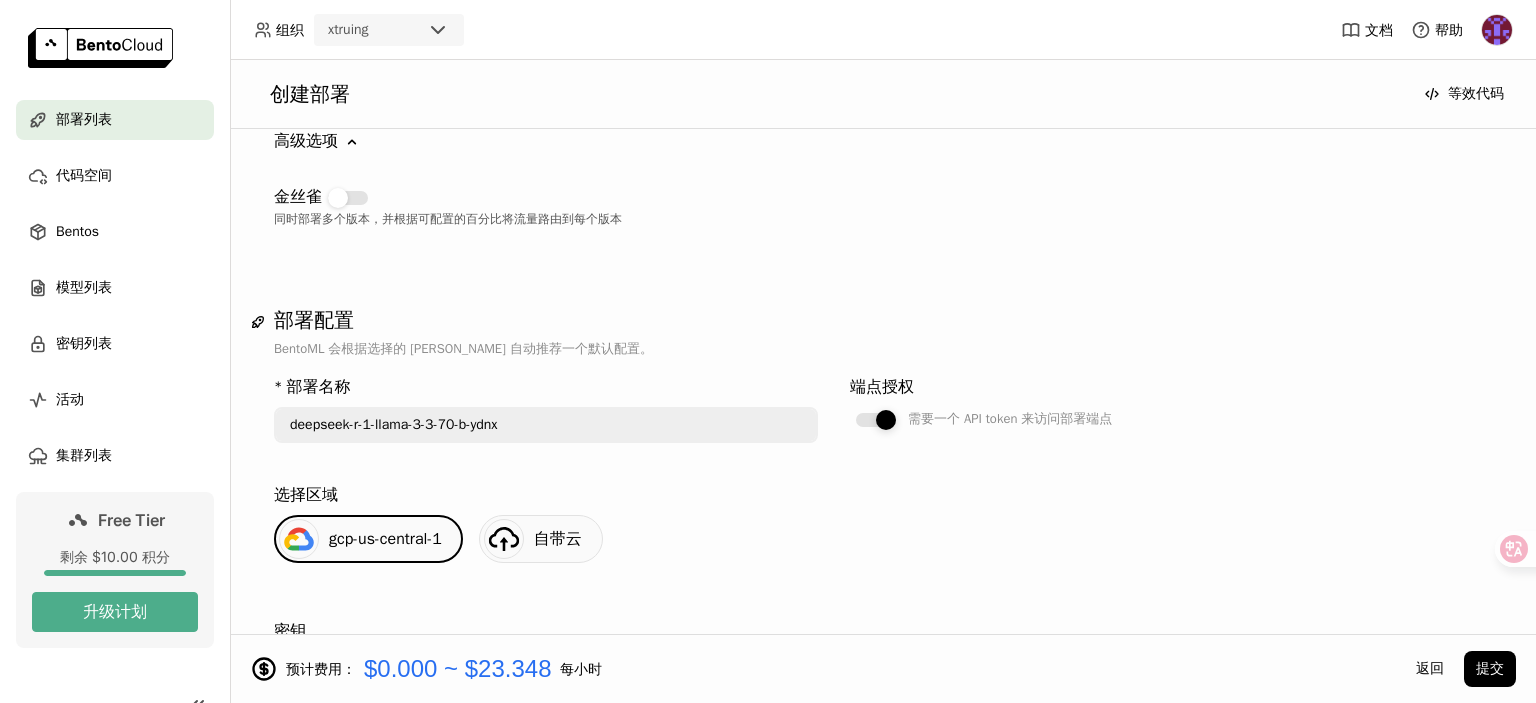 click at bounding box center [876, 420] 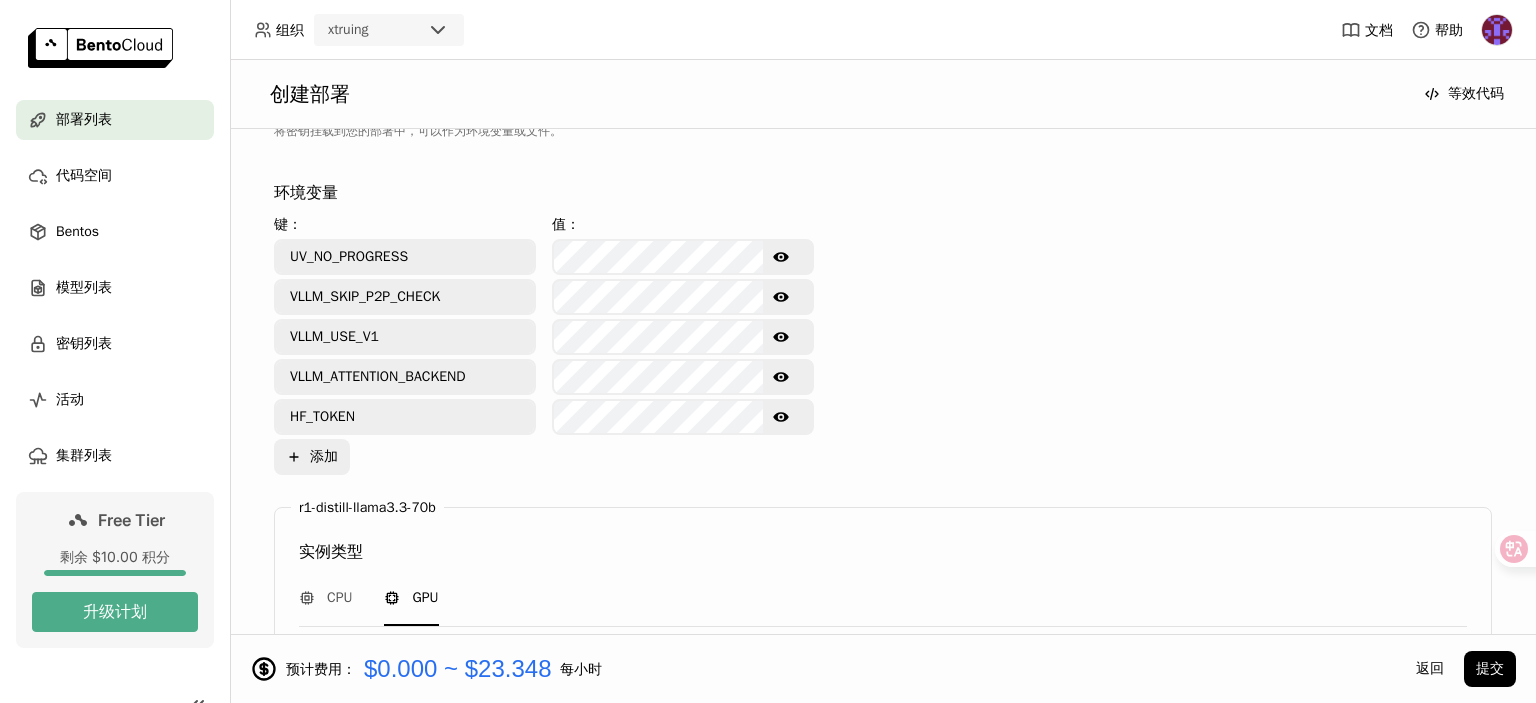 scroll, scrollTop: 880, scrollLeft: 0, axis: vertical 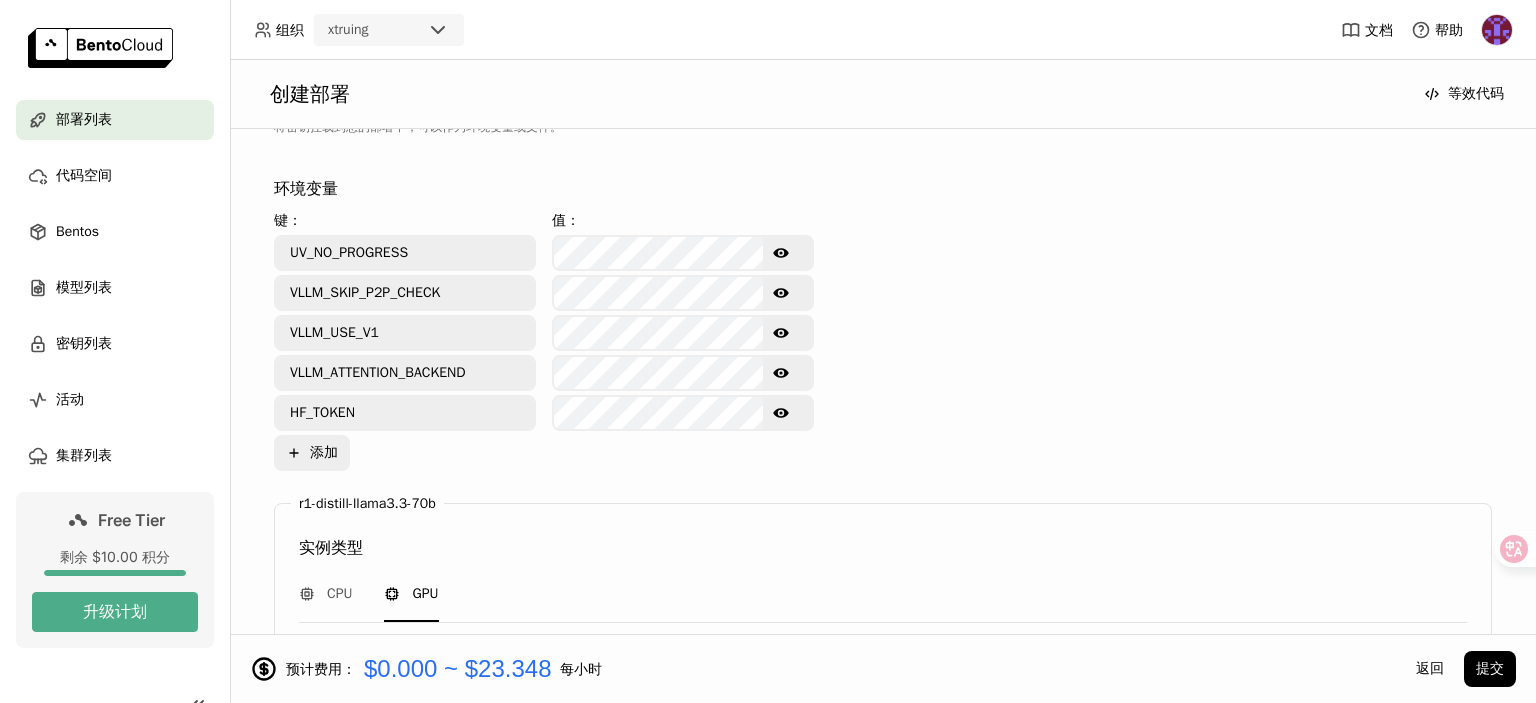 click 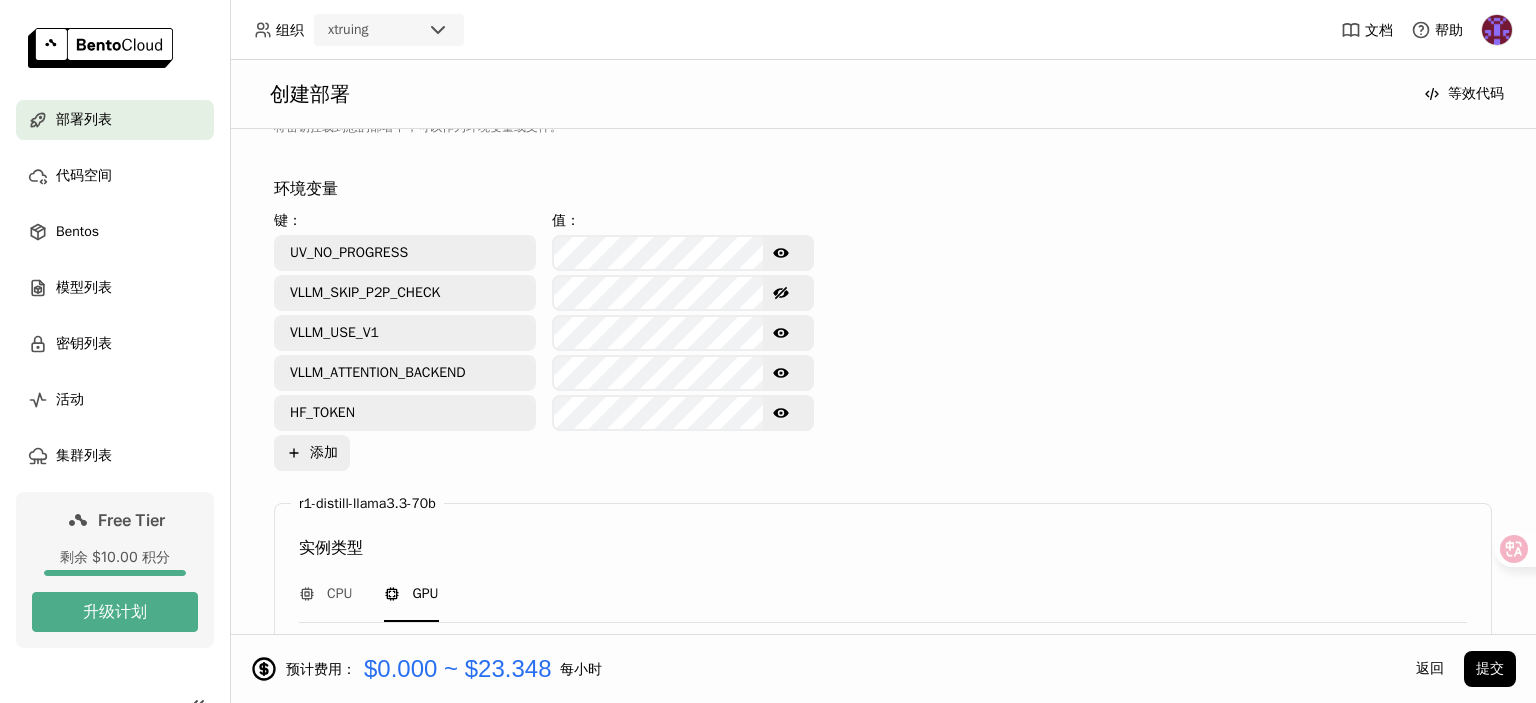 click on "Show password text" 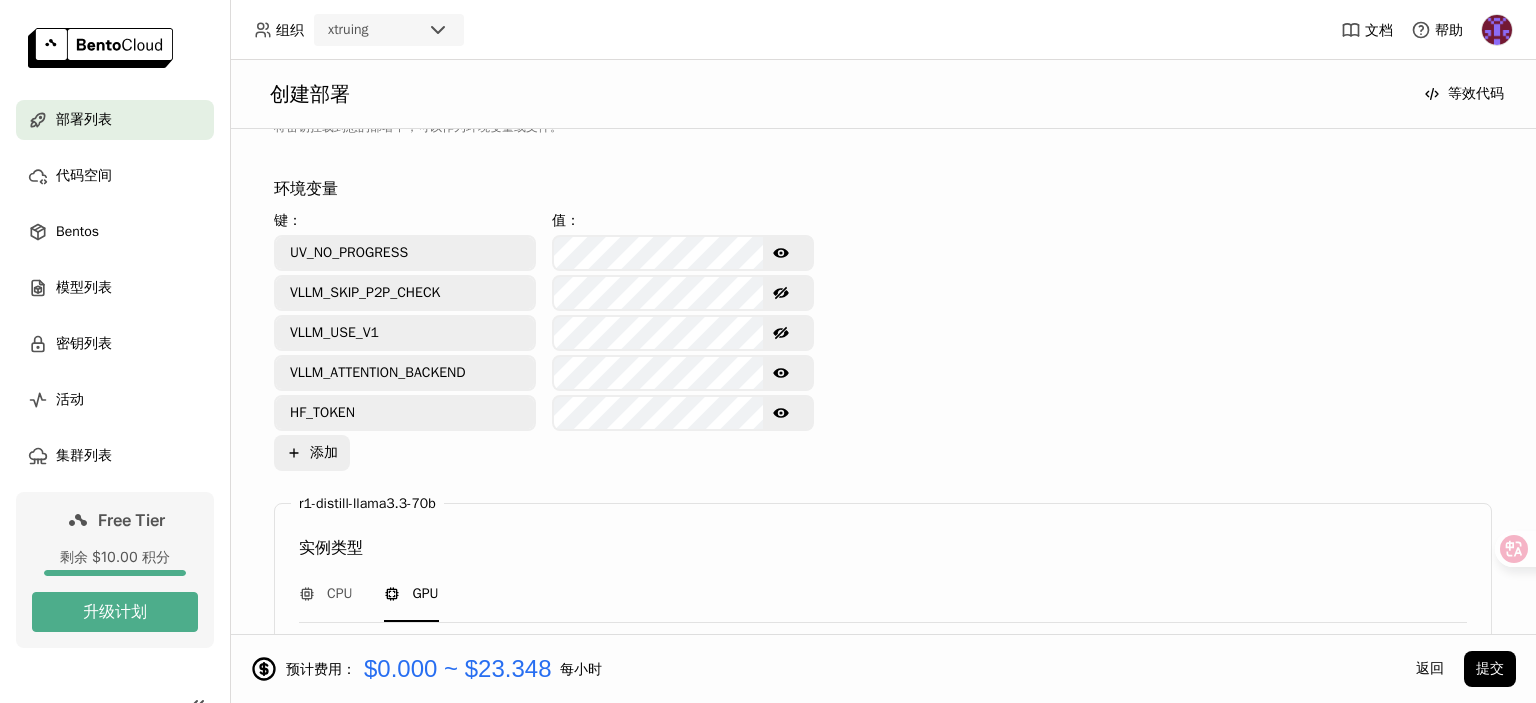 click 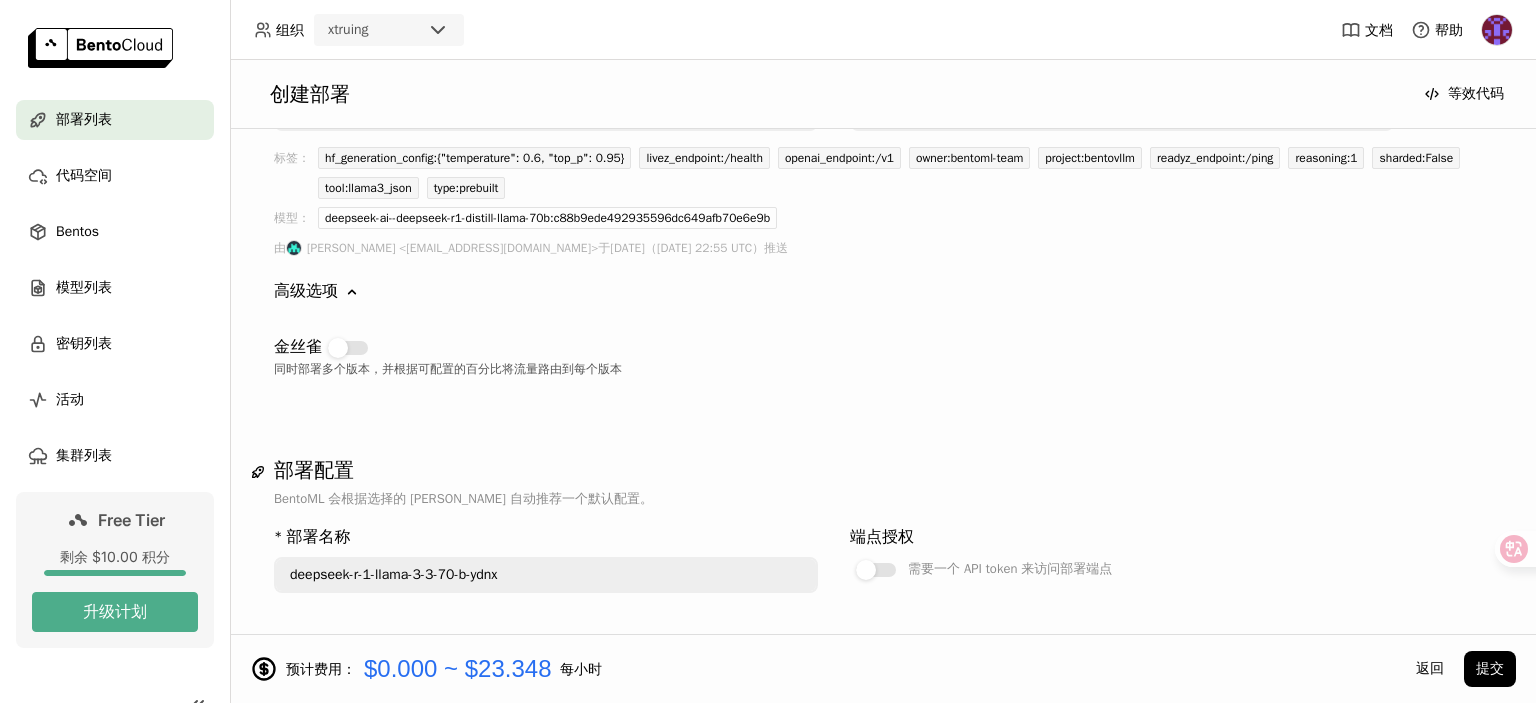 scroll, scrollTop: 0, scrollLeft: 0, axis: both 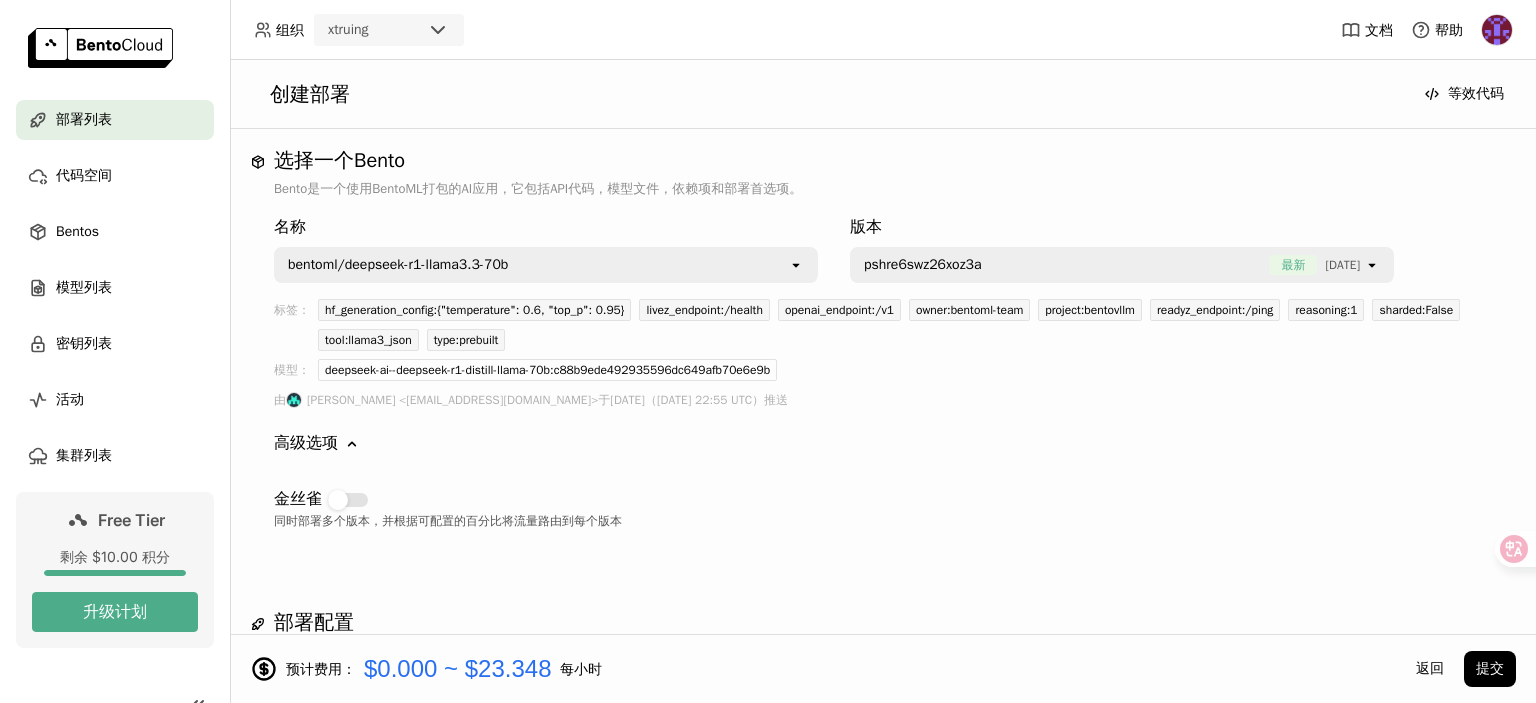 click on "名称 bentoml/deepseek-r1-llama3.3-70b open" at bounding box center (546, 245) 